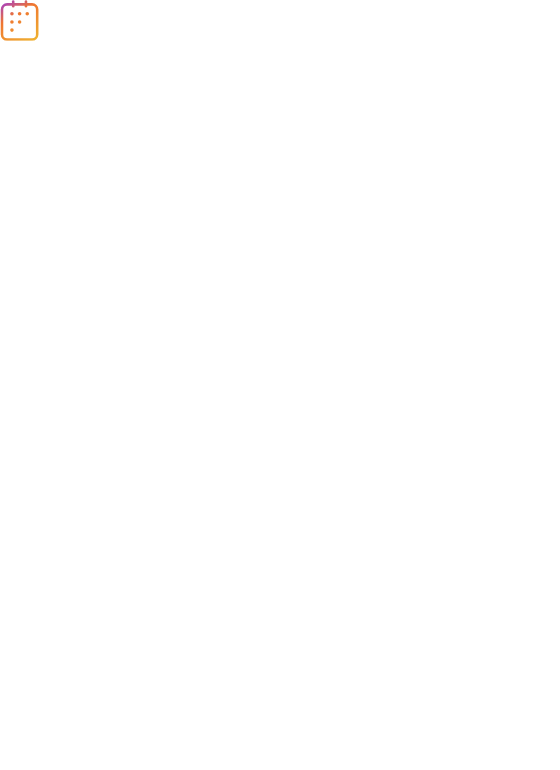 scroll, scrollTop: 0, scrollLeft: 0, axis: both 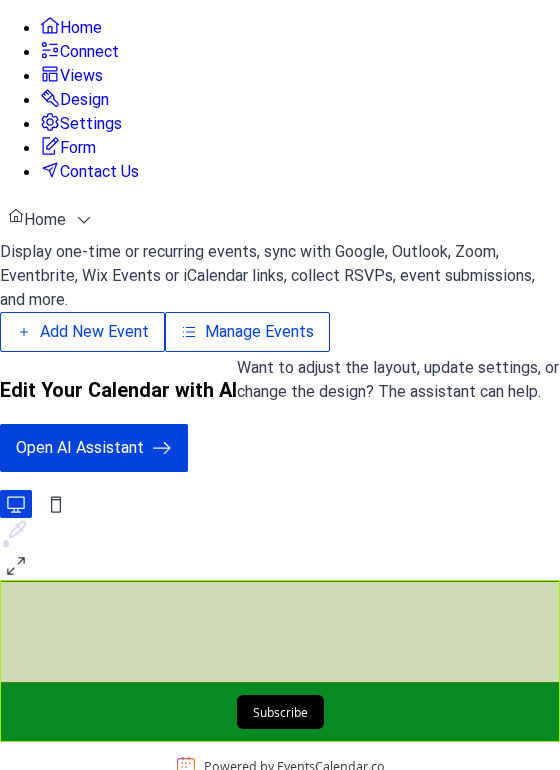click on "Manage Events" at bounding box center [259, 332] 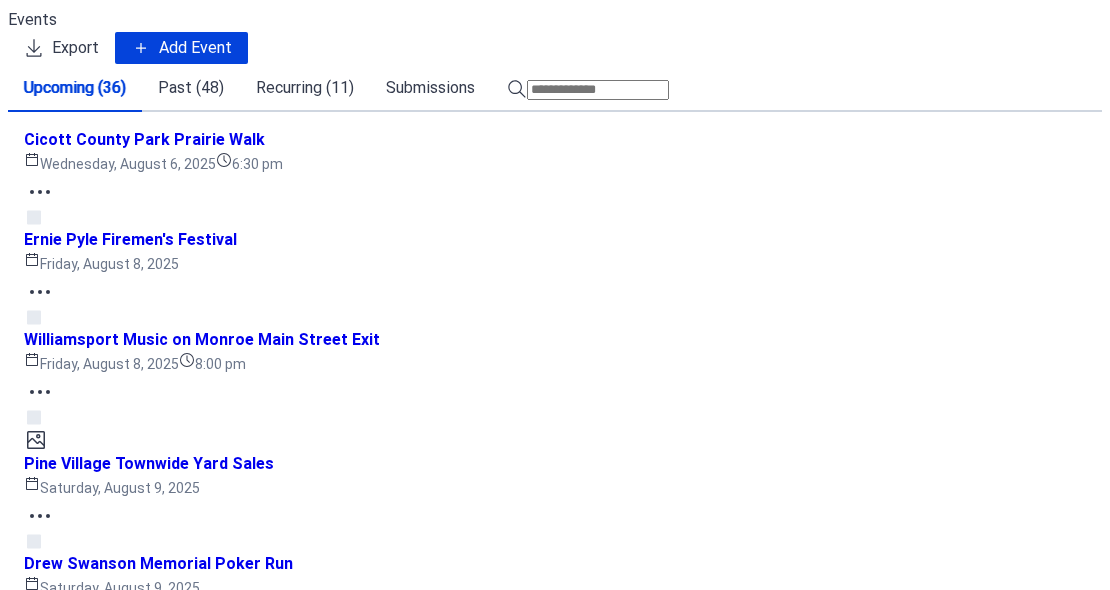 scroll, scrollTop: 0, scrollLeft: 0, axis: both 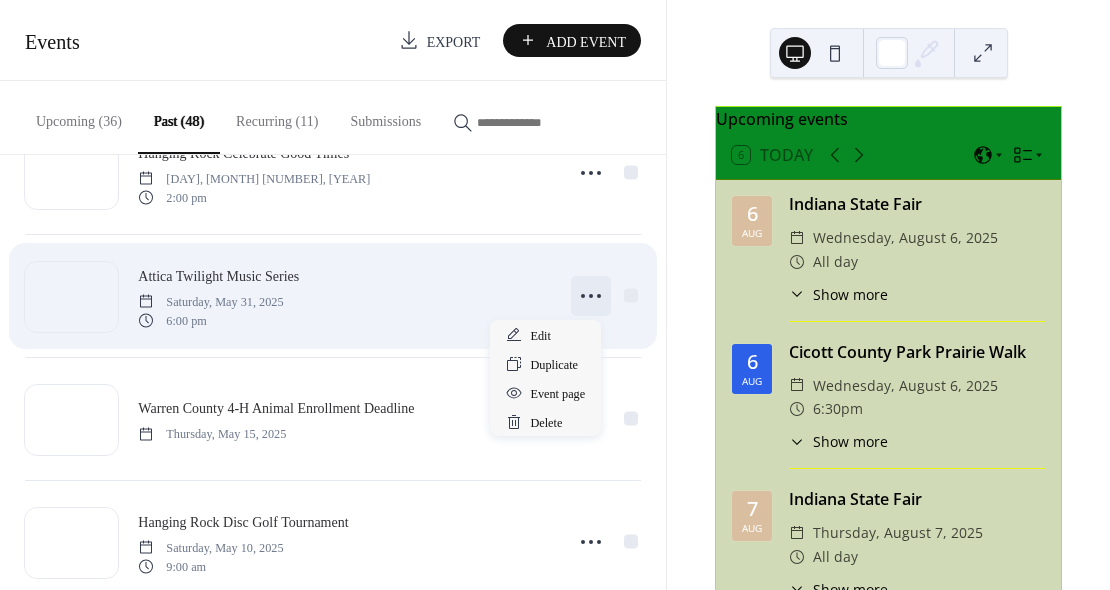 click 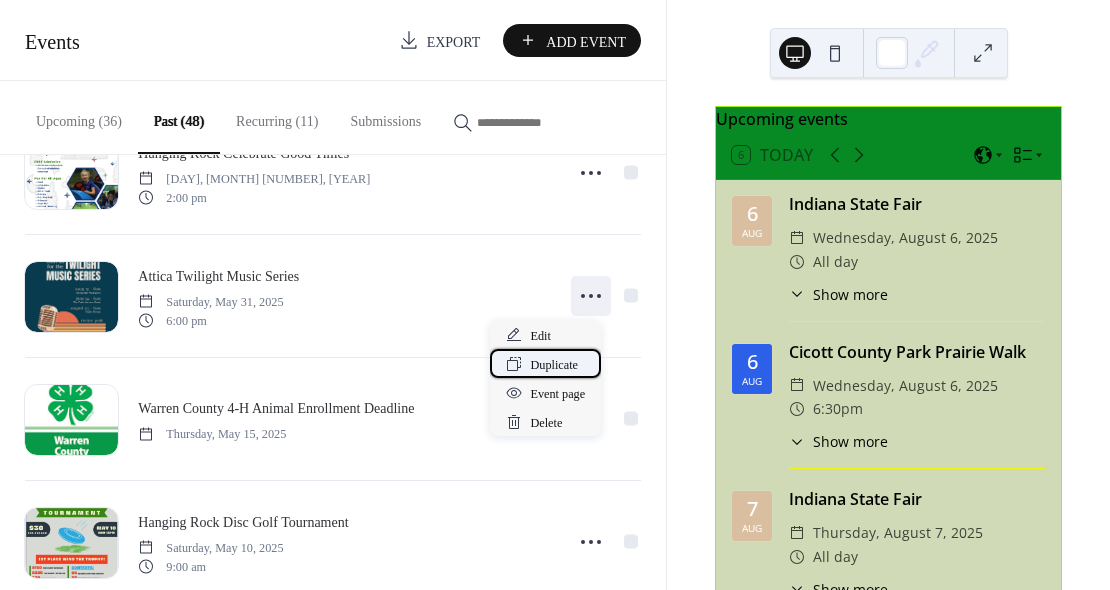 click on "Duplicate" at bounding box center [554, 365] 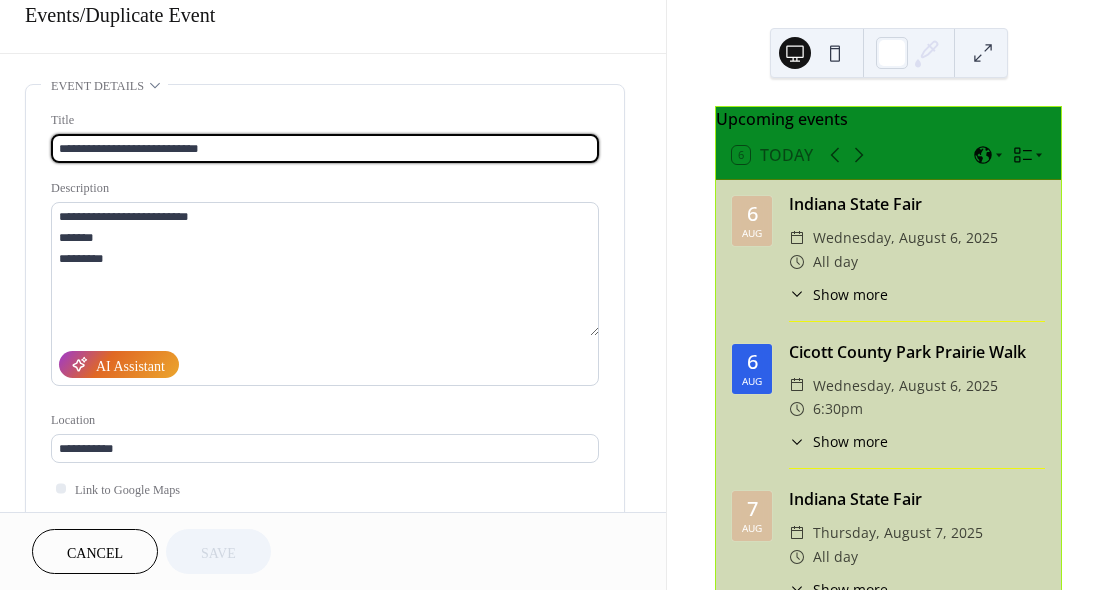 scroll, scrollTop: 30, scrollLeft: 0, axis: vertical 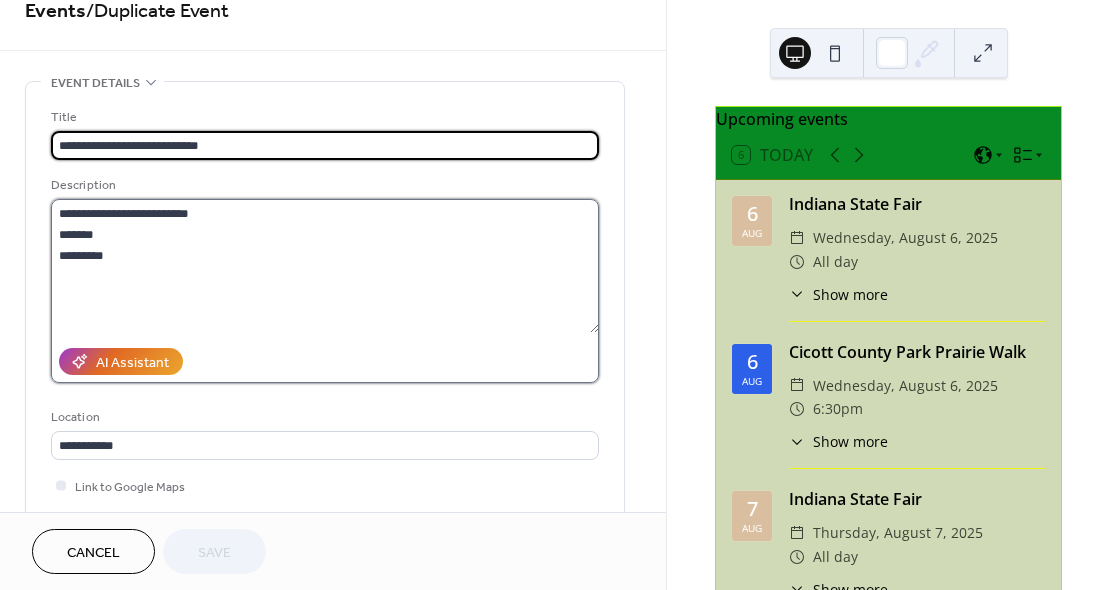 click on "**********" at bounding box center [325, 266] 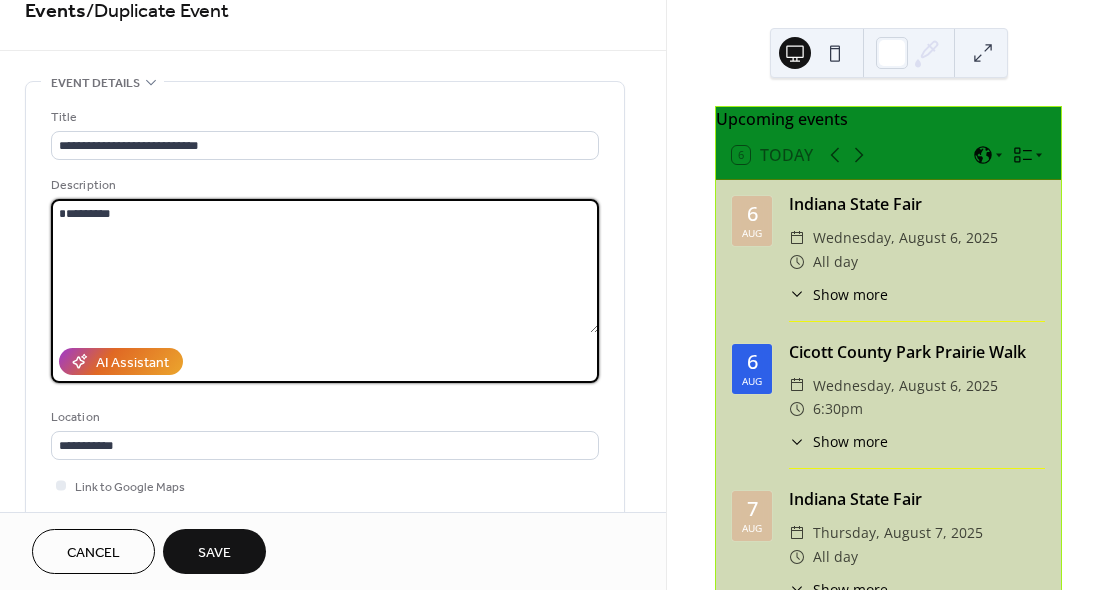 click on "*********" at bounding box center [325, 266] 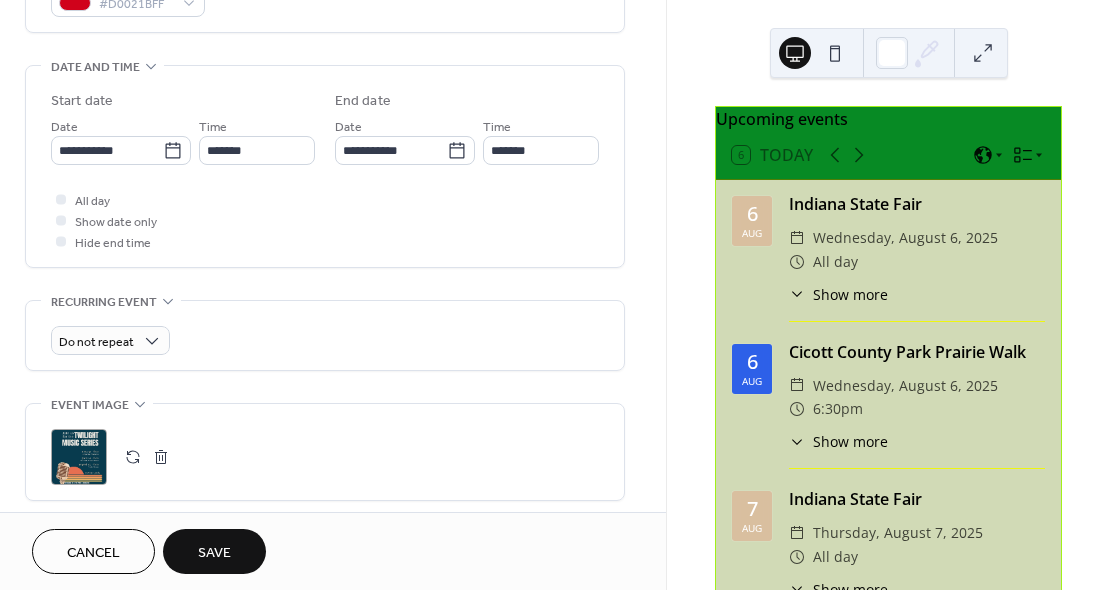 scroll, scrollTop: 589, scrollLeft: 0, axis: vertical 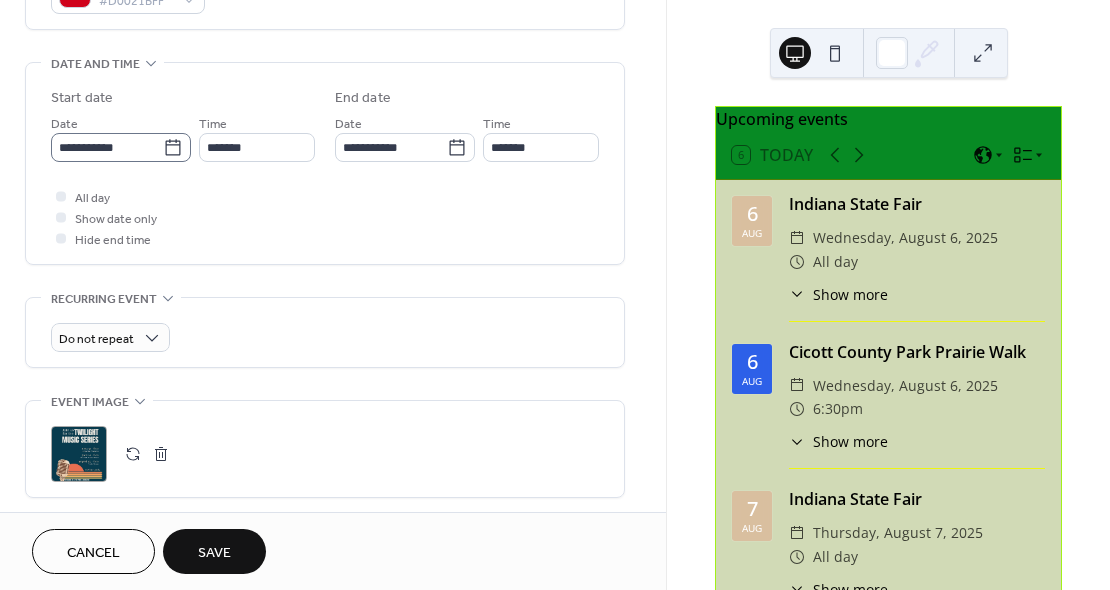 type on "*********" 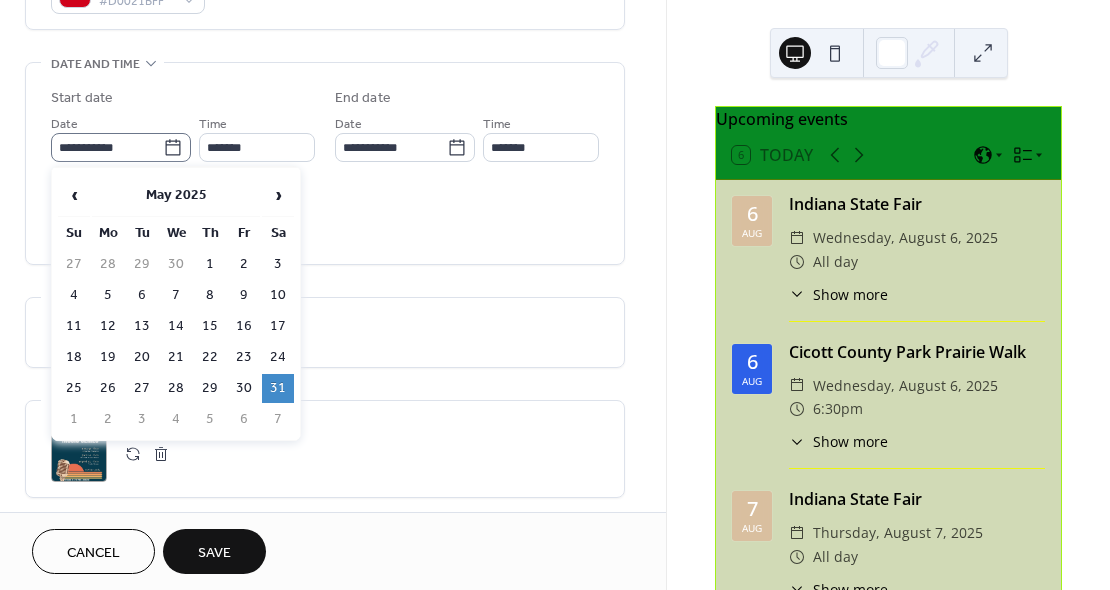 click 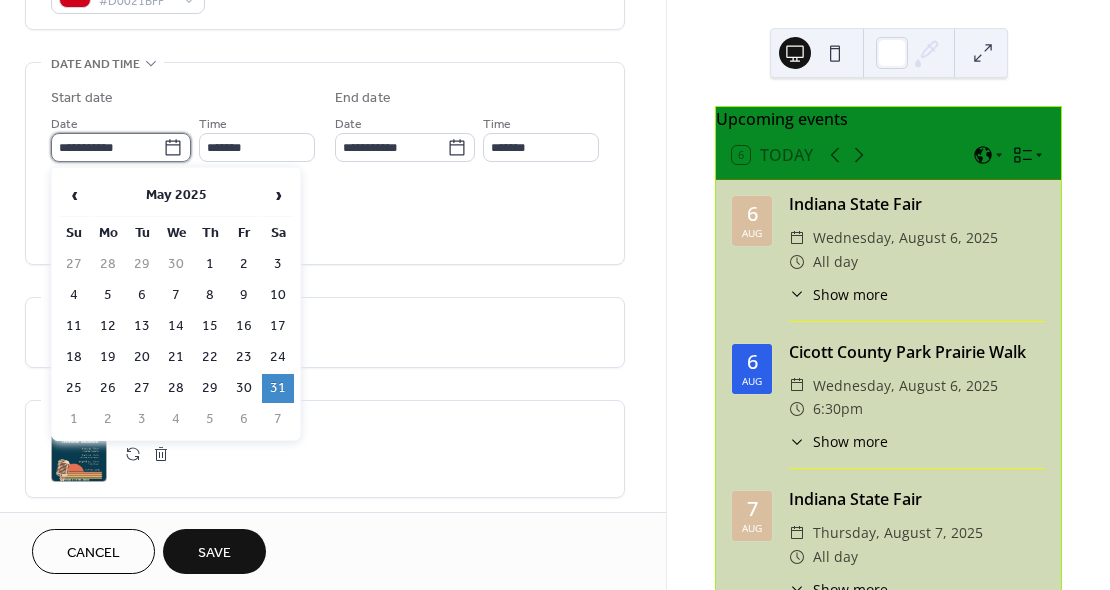 click on "**********" at bounding box center (107, 147) 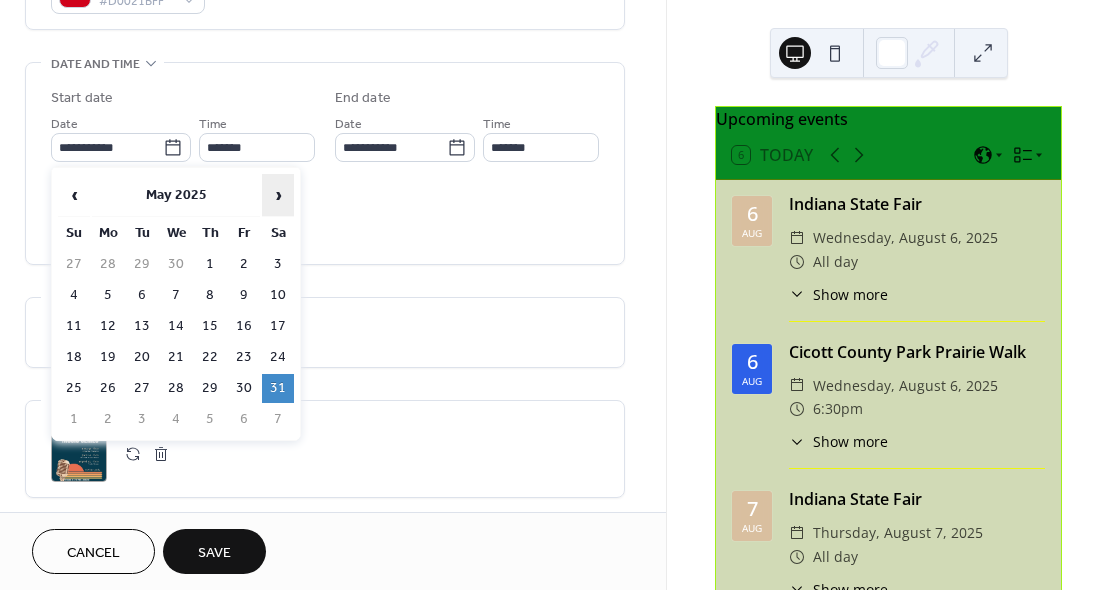 click on "›" at bounding box center (278, 195) 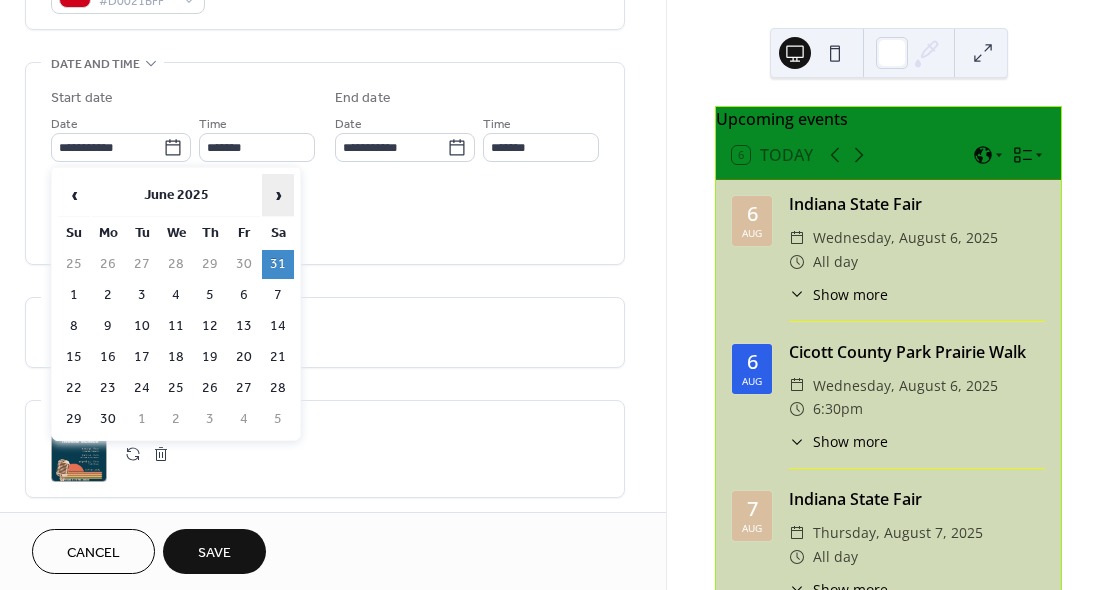 click on "›" at bounding box center [278, 195] 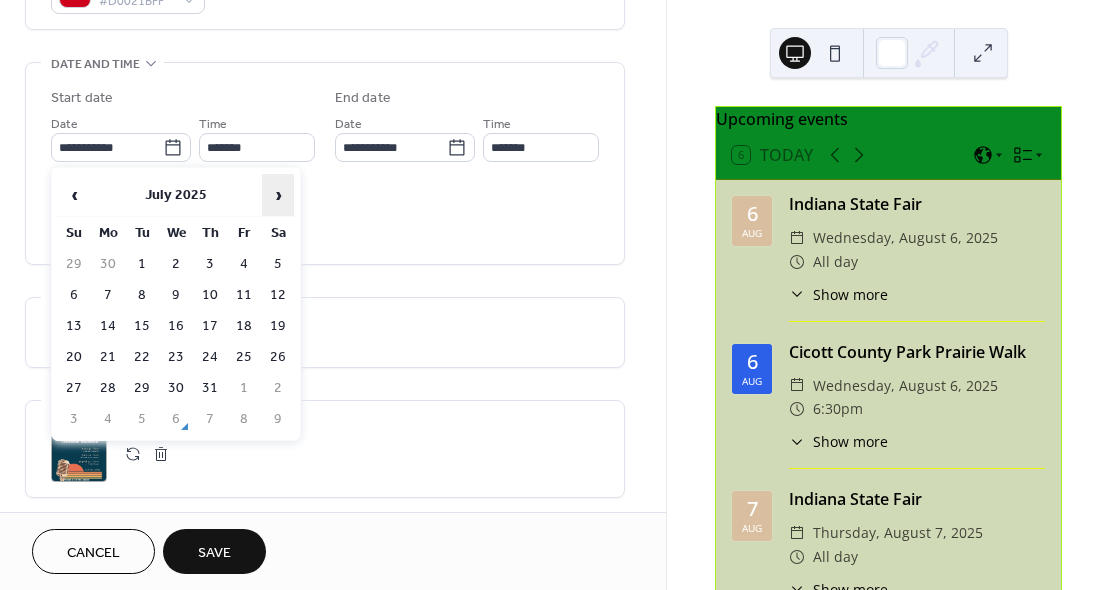 click on "›" at bounding box center [278, 195] 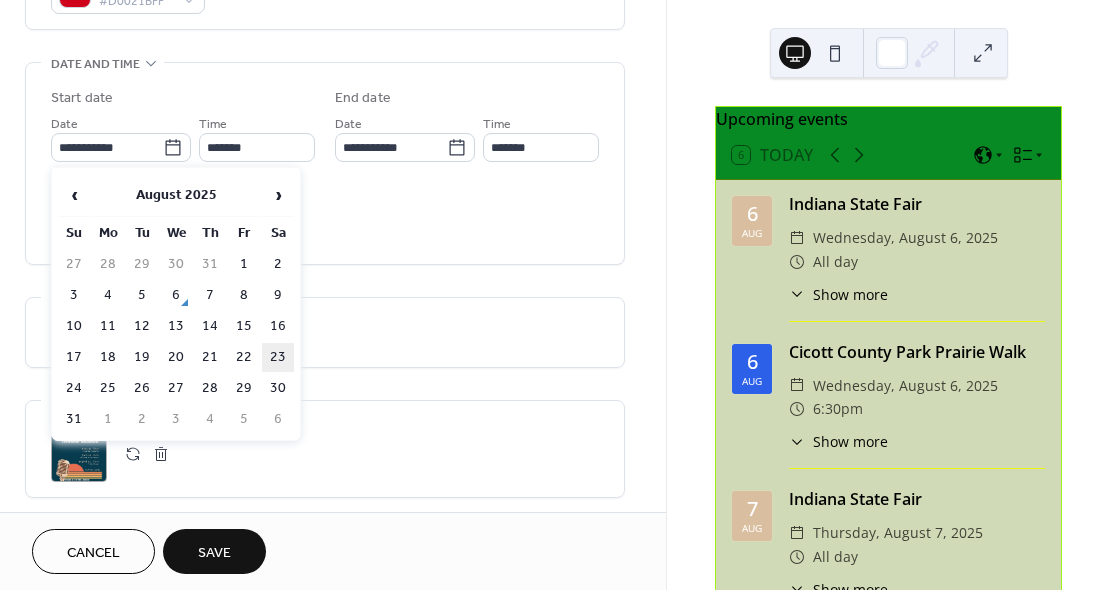 click on "23" at bounding box center (278, 357) 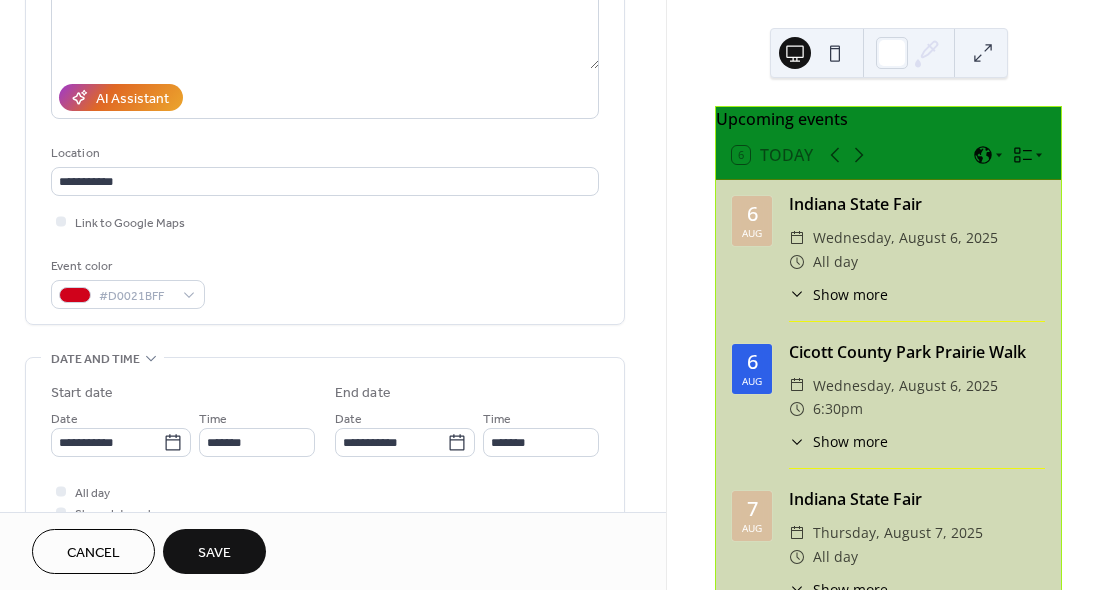 scroll, scrollTop: 0, scrollLeft: 0, axis: both 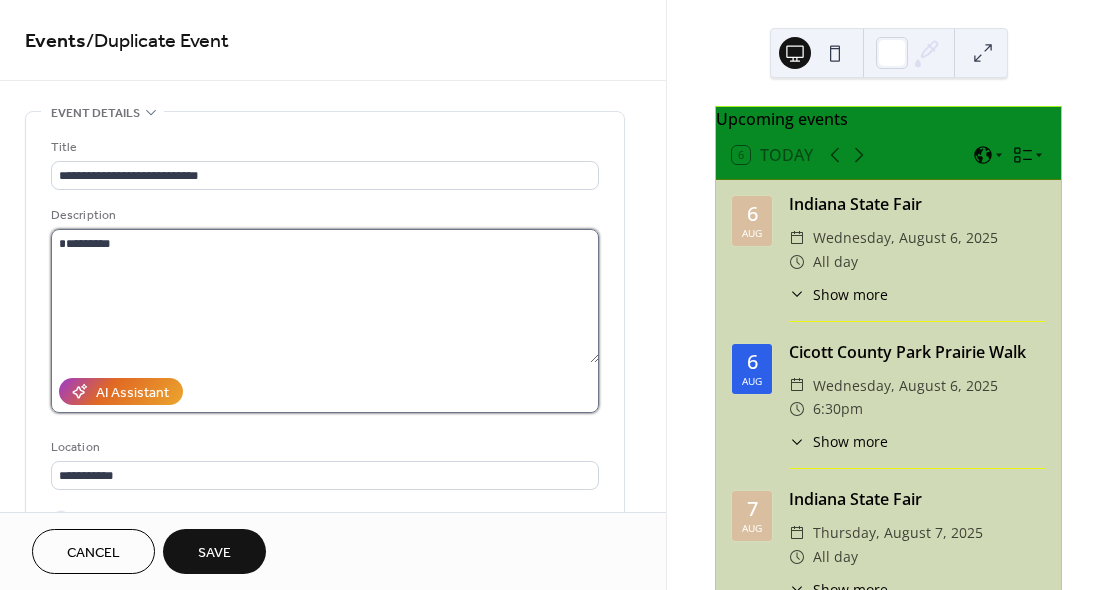 click on "*********" at bounding box center [325, 296] 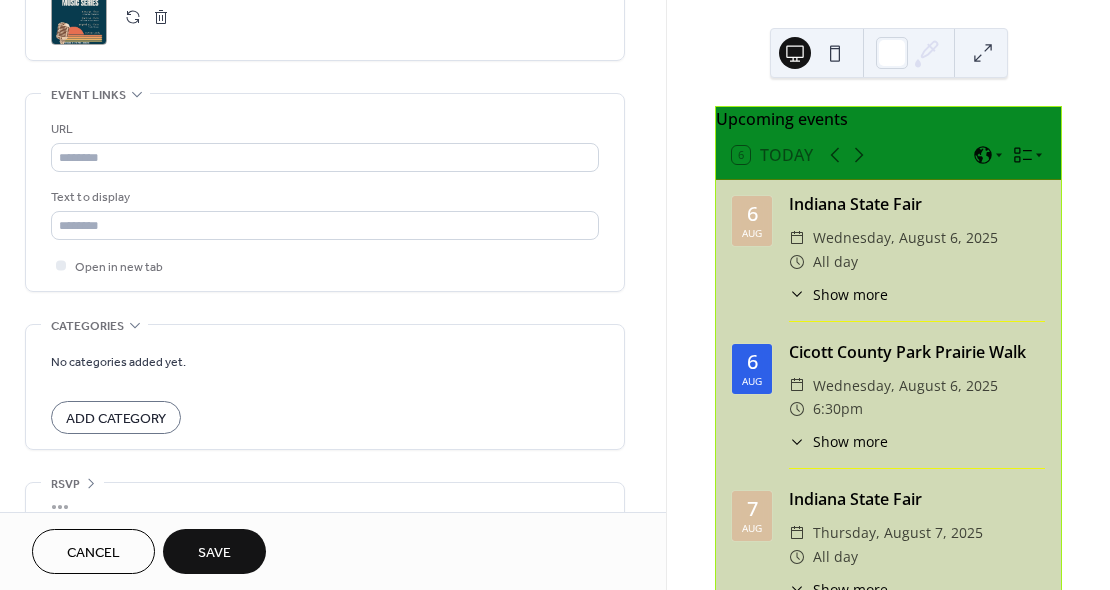 scroll, scrollTop: 1058, scrollLeft: 0, axis: vertical 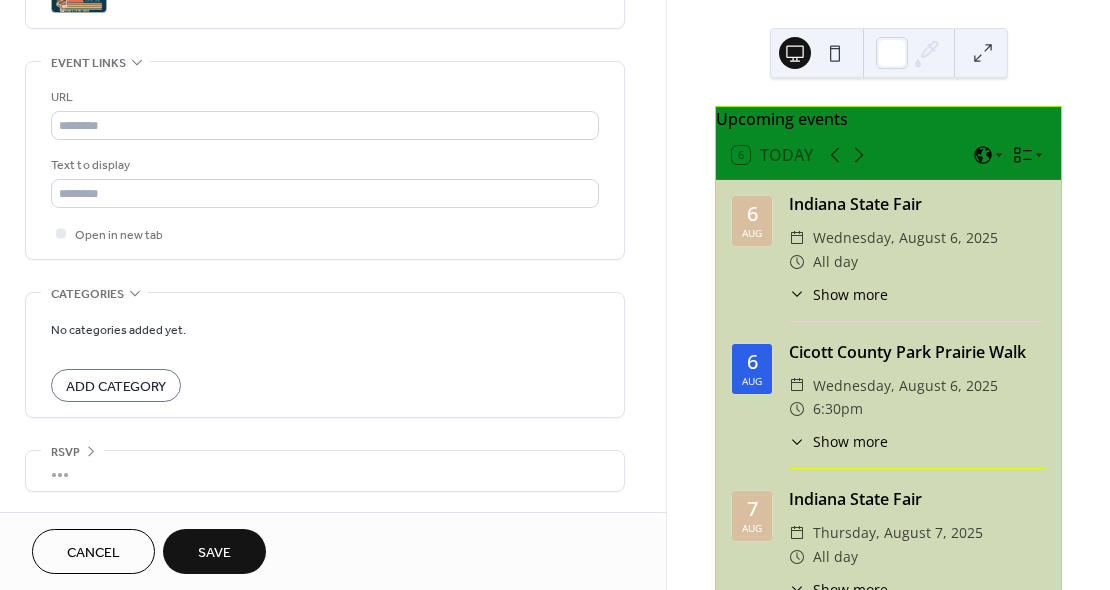 type on "**********" 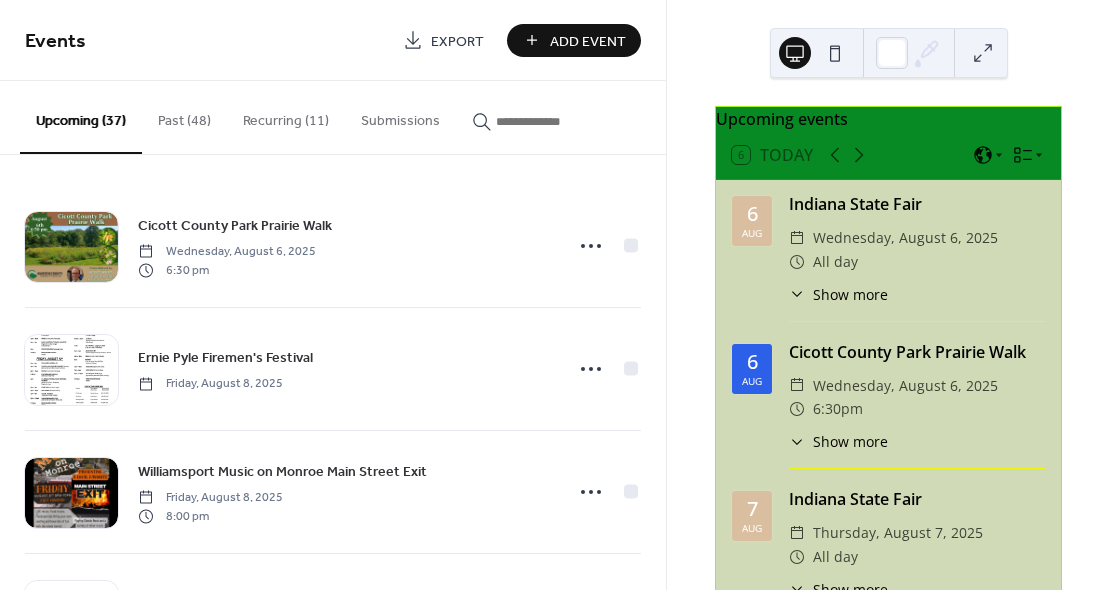 click on "Upcoming (37)" at bounding box center (81, 117) 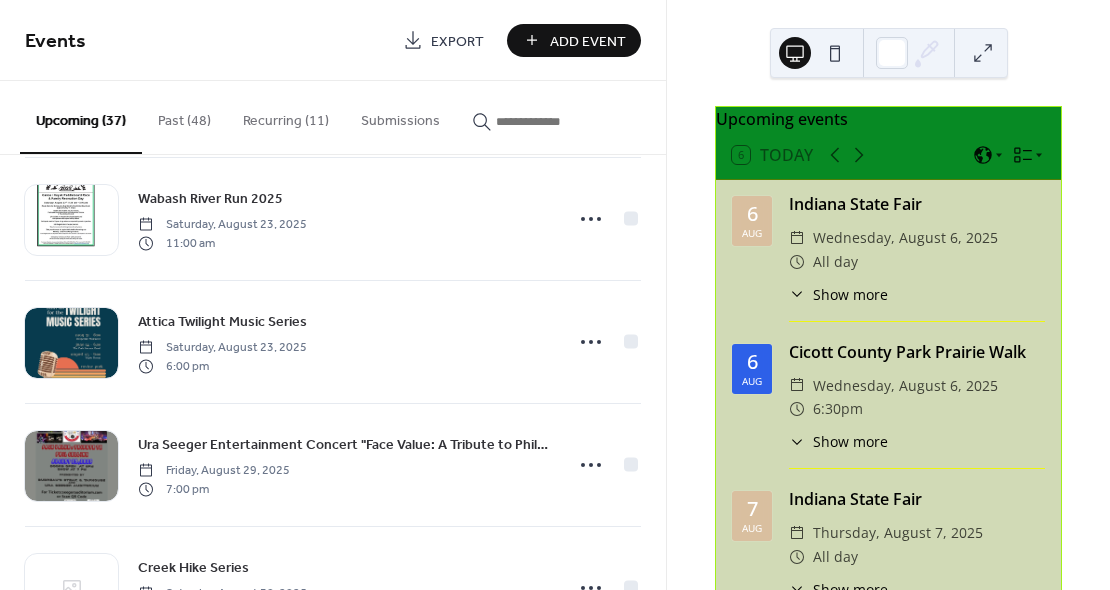 scroll, scrollTop: 880, scrollLeft: 0, axis: vertical 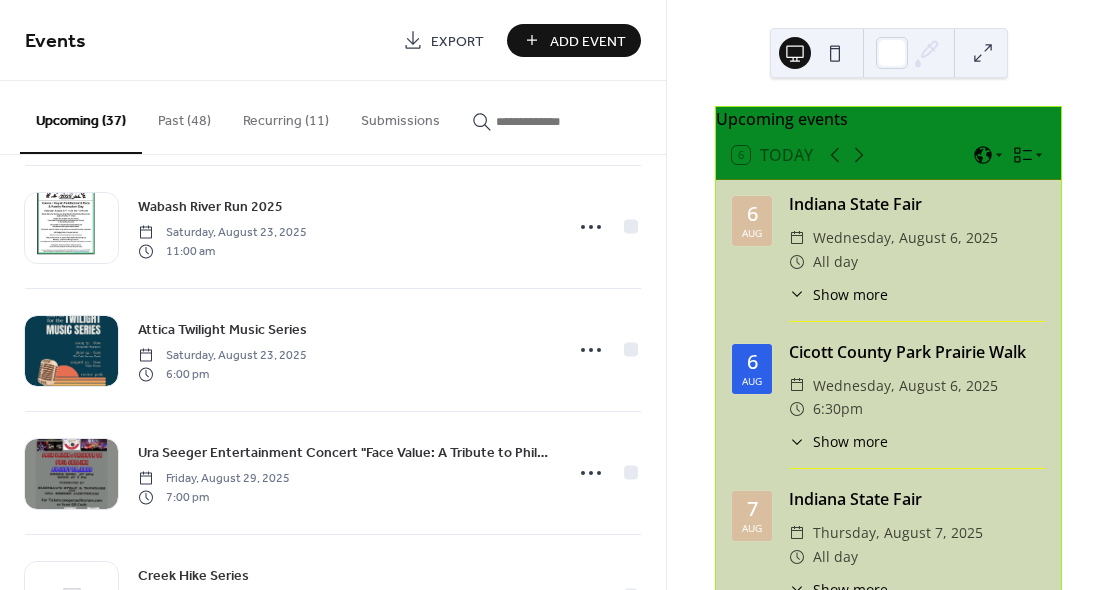 click on "Add Event" at bounding box center [588, 41] 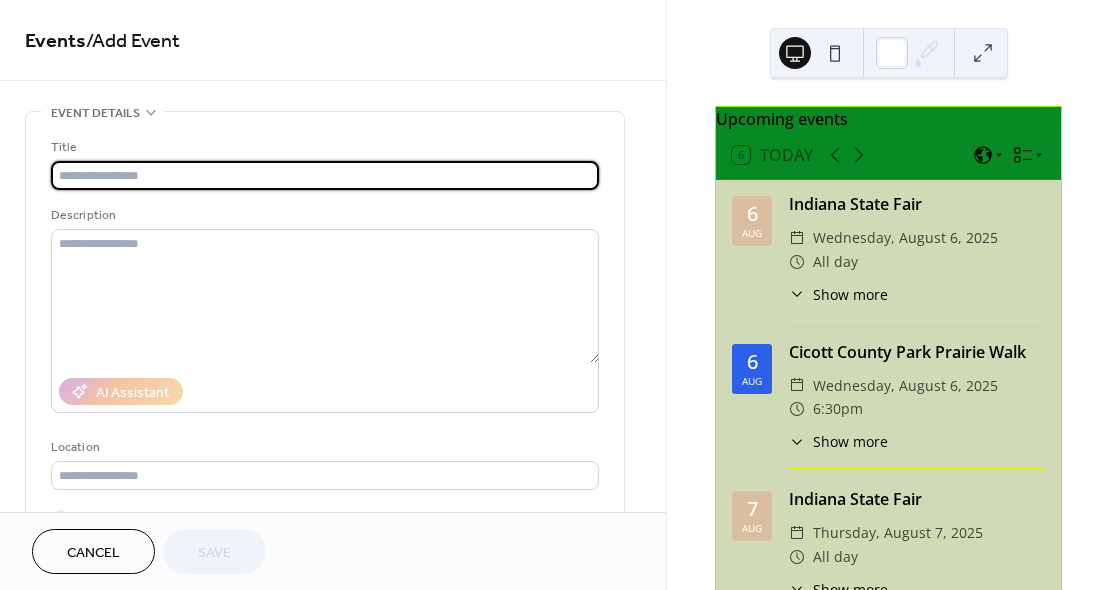 click at bounding box center [325, 175] 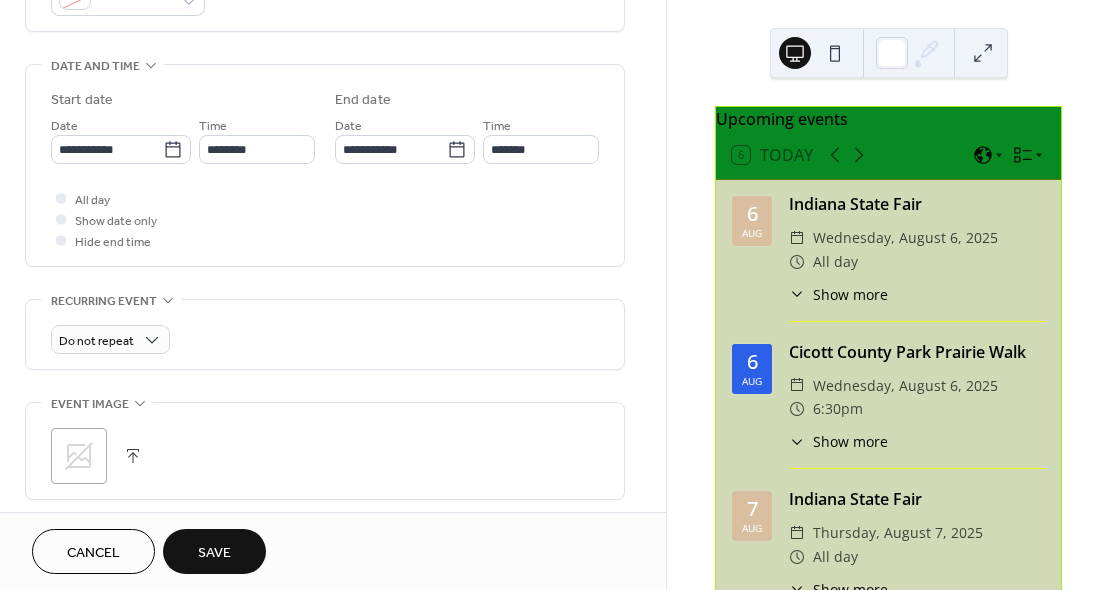 scroll, scrollTop: 627, scrollLeft: 0, axis: vertical 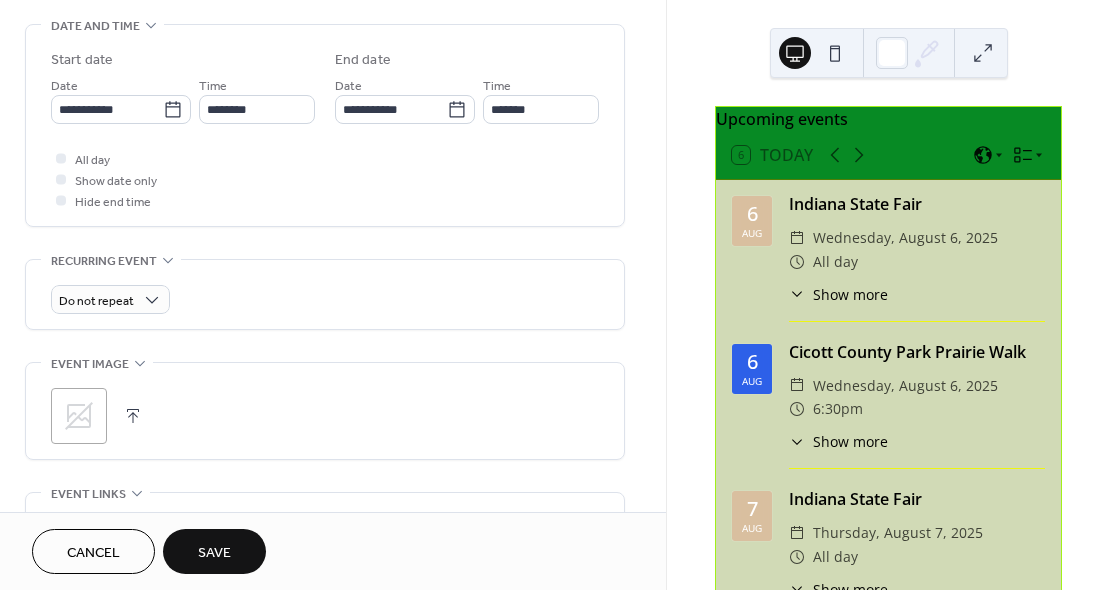 type on "**********" 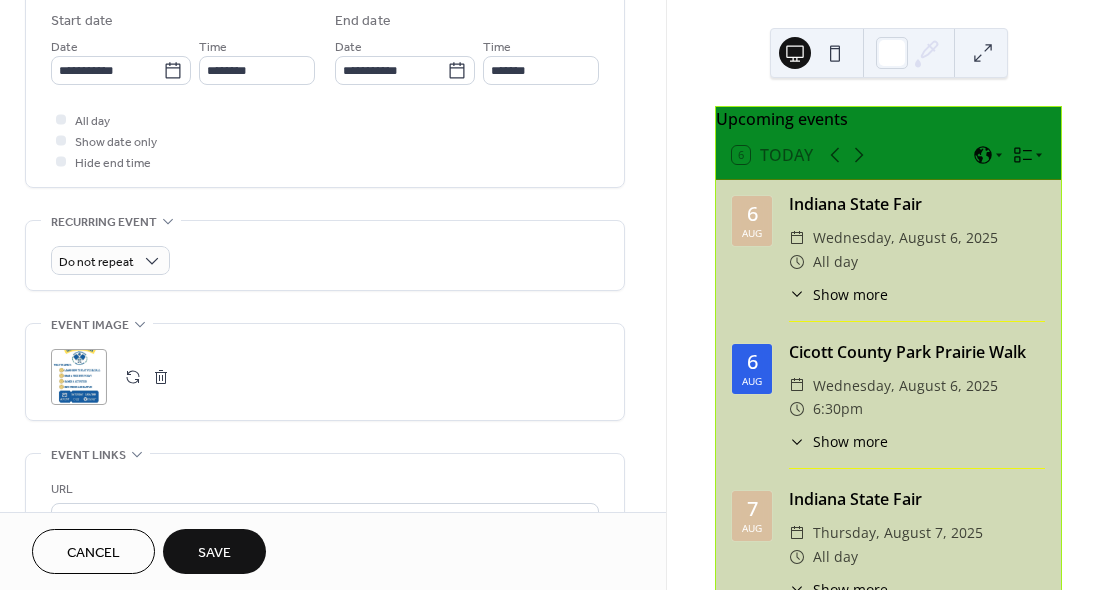 scroll, scrollTop: 739, scrollLeft: 0, axis: vertical 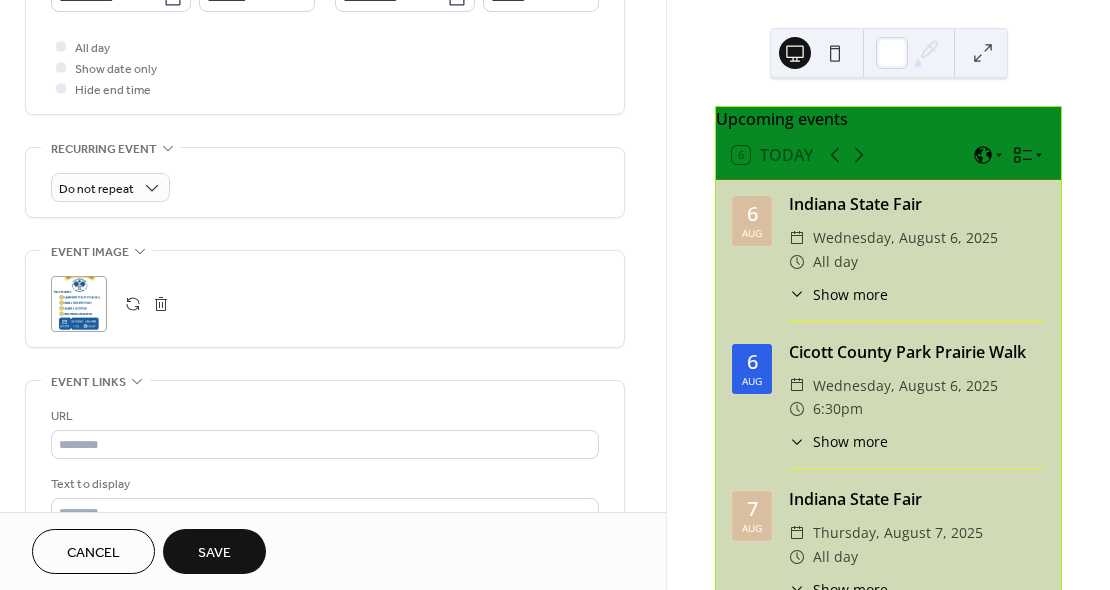 click on ";" at bounding box center [79, 304] 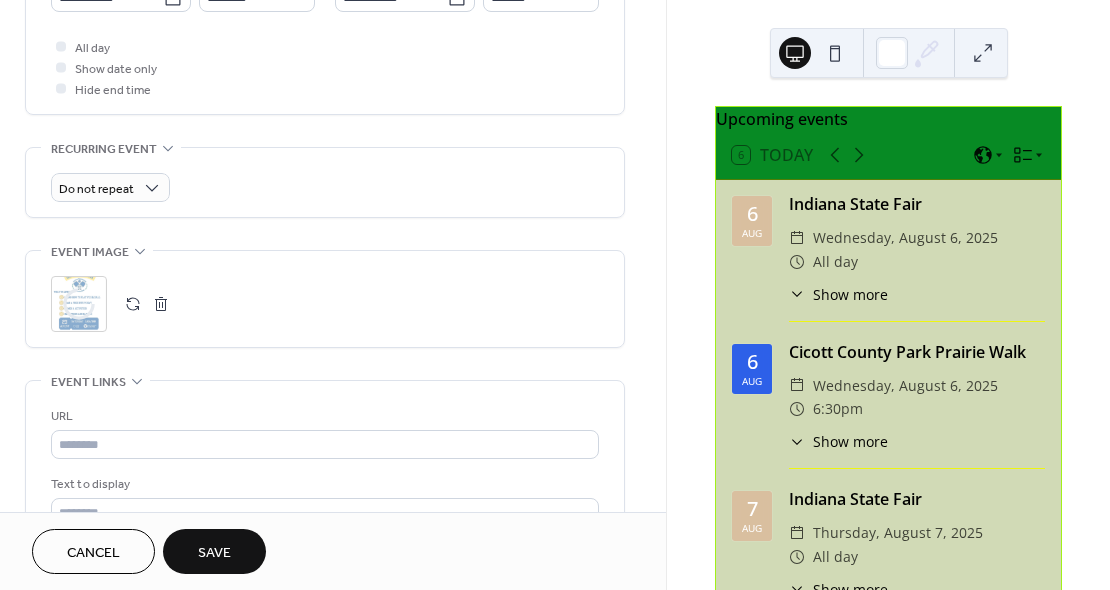 click 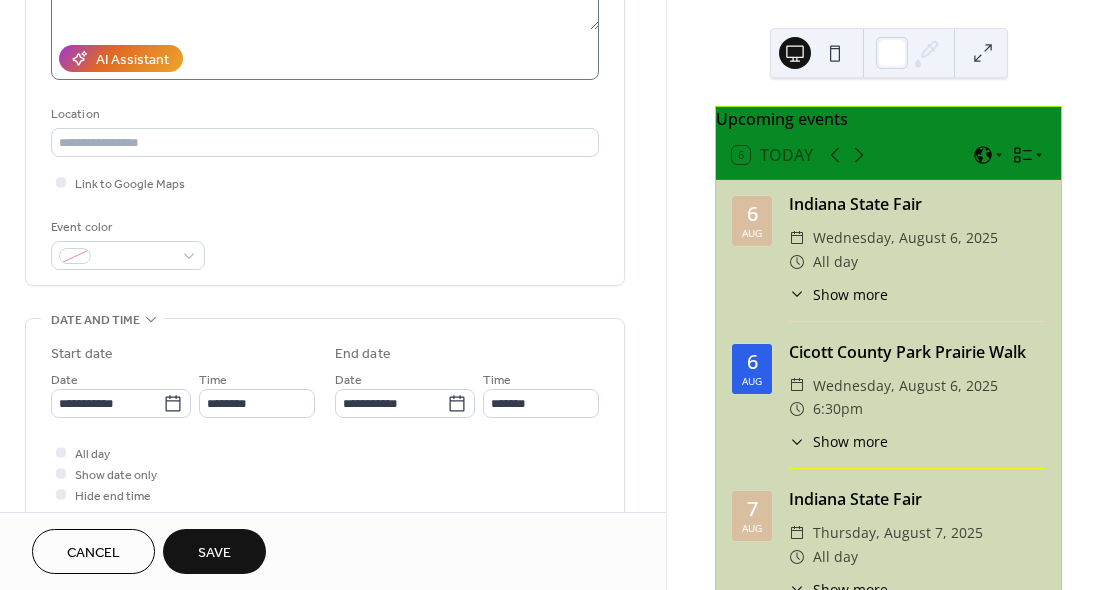 scroll, scrollTop: 334, scrollLeft: 0, axis: vertical 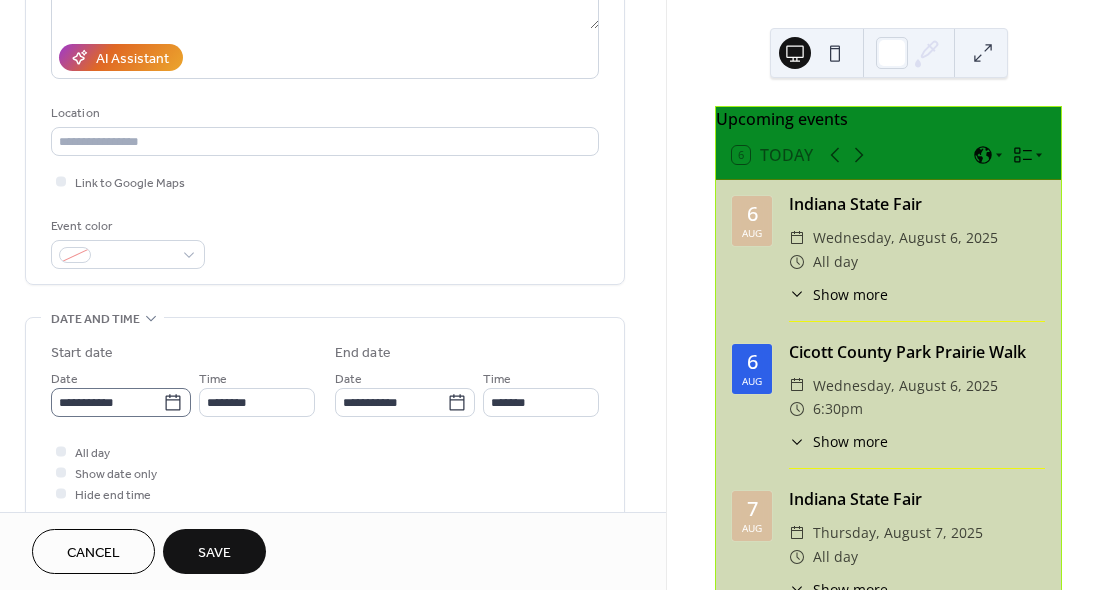 click 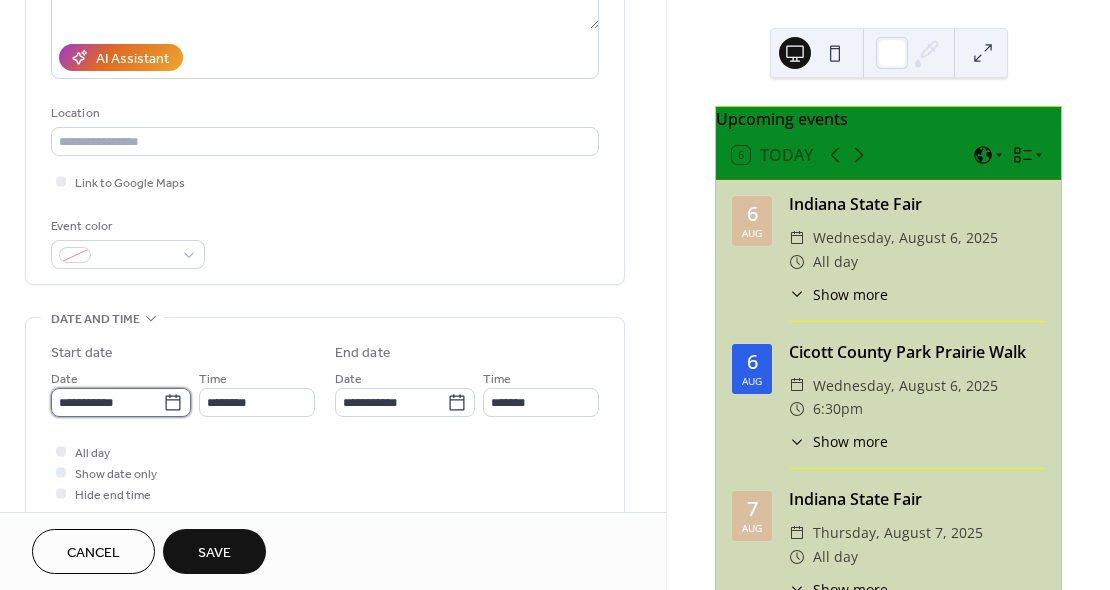 click on "**********" at bounding box center (107, 402) 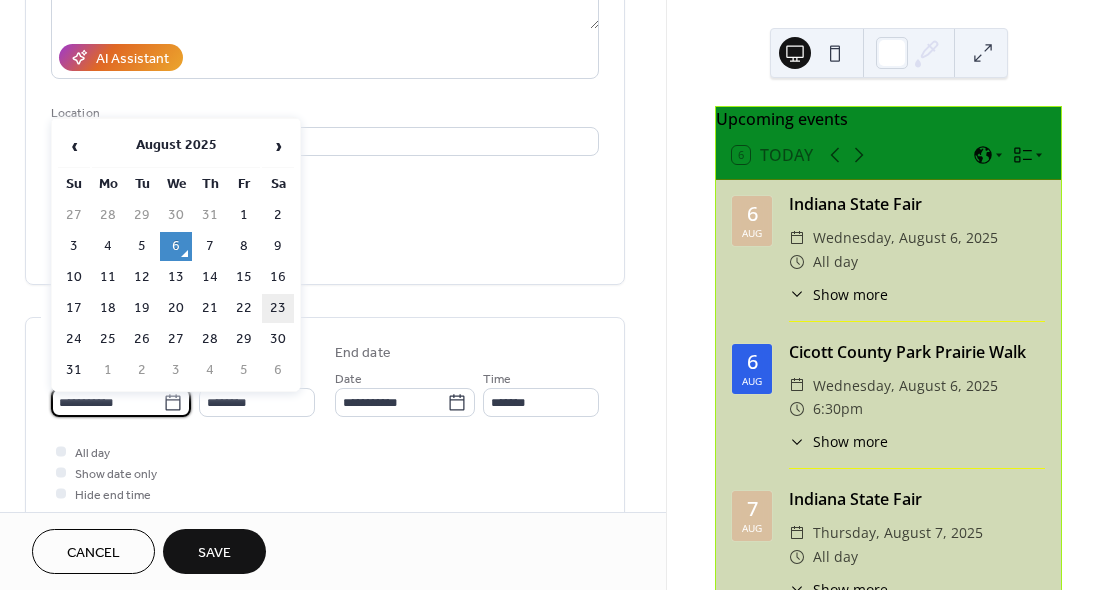 click on "23" at bounding box center [278, 308] 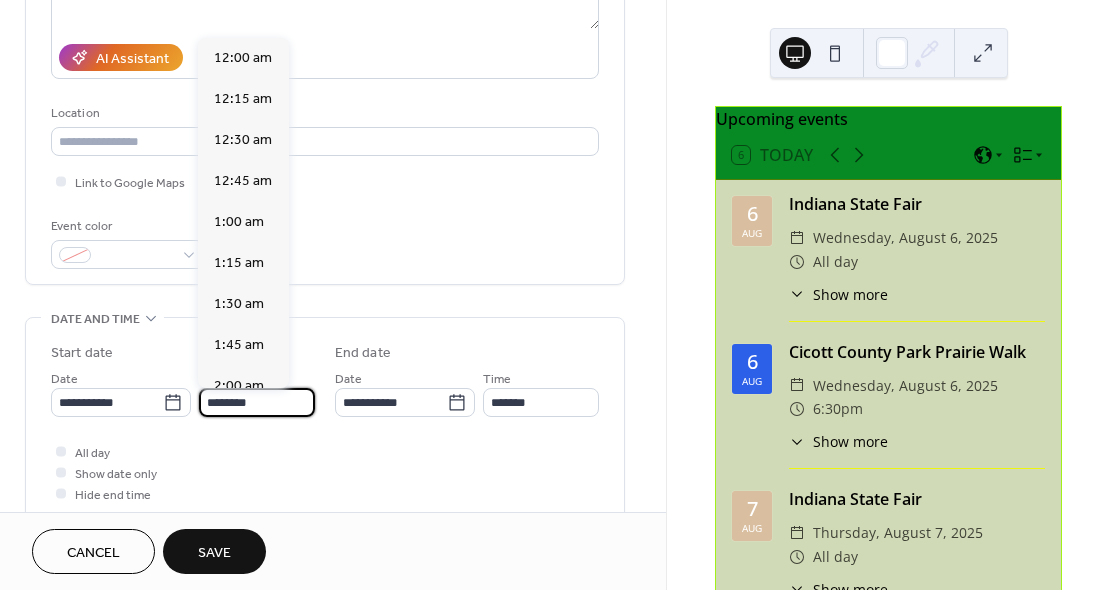click on "********" at bounding box center [257, 402] 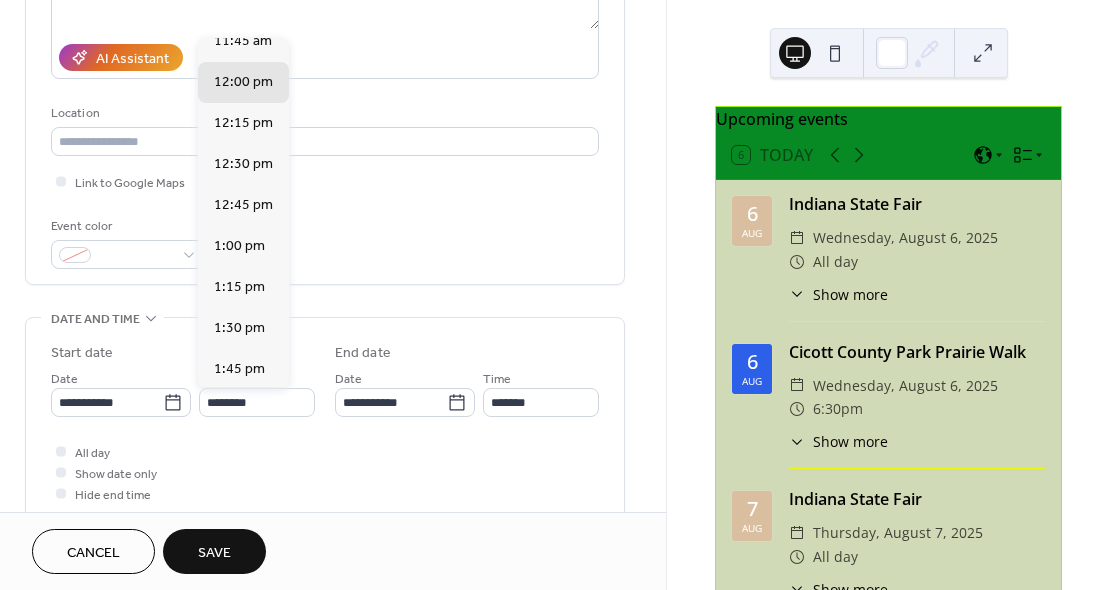 click on "2:00 pm" at bounding box center (239, 410) 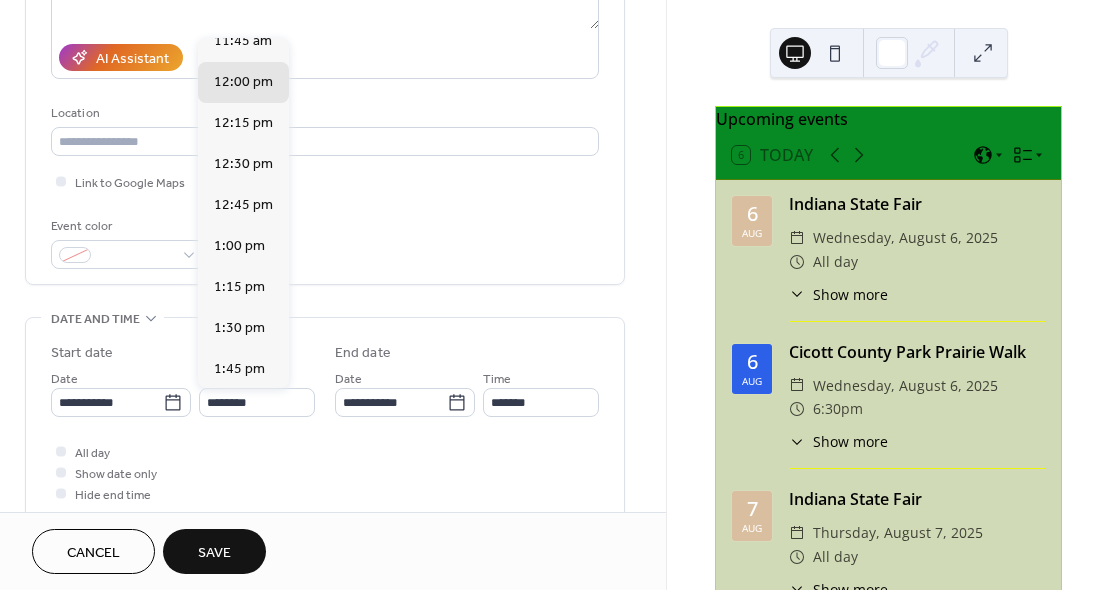 type on "*******" 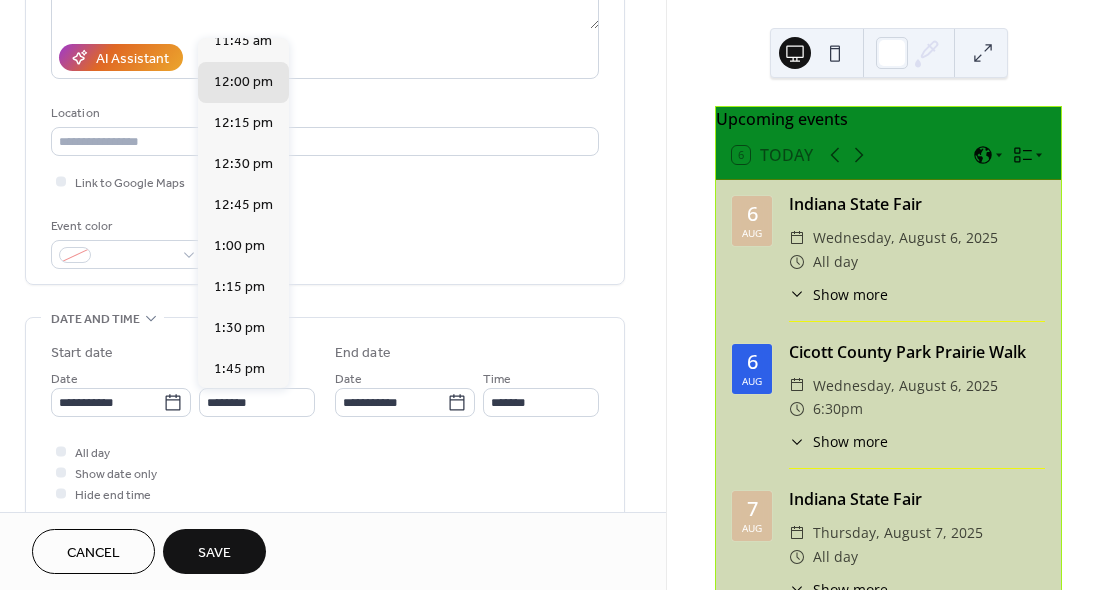 type on "*******" 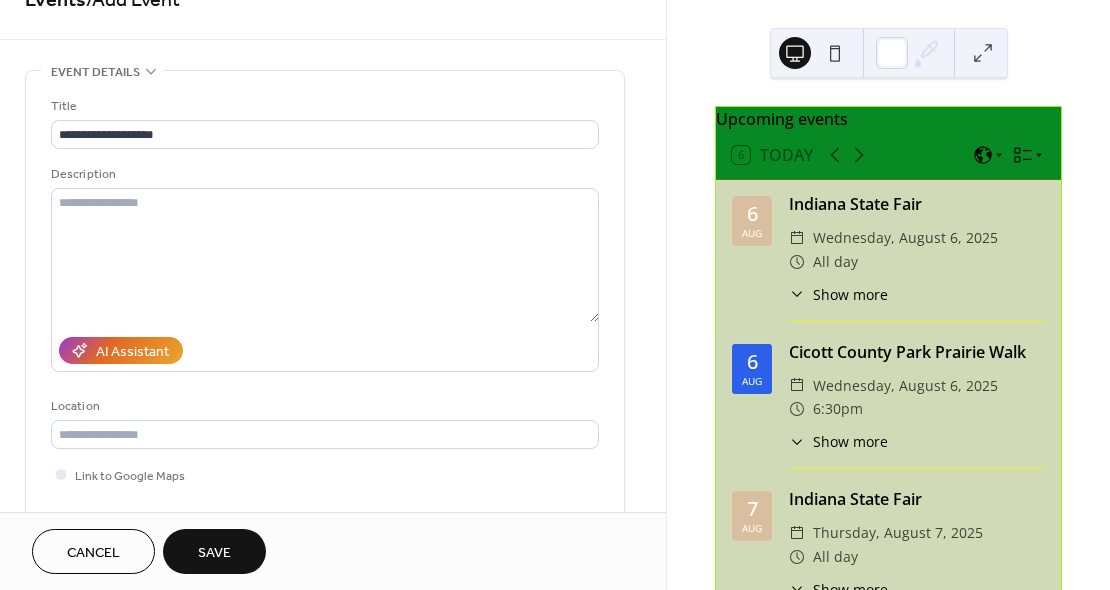 scroll, scrollTop: 36, scrollLeft: 0, axis: vertical 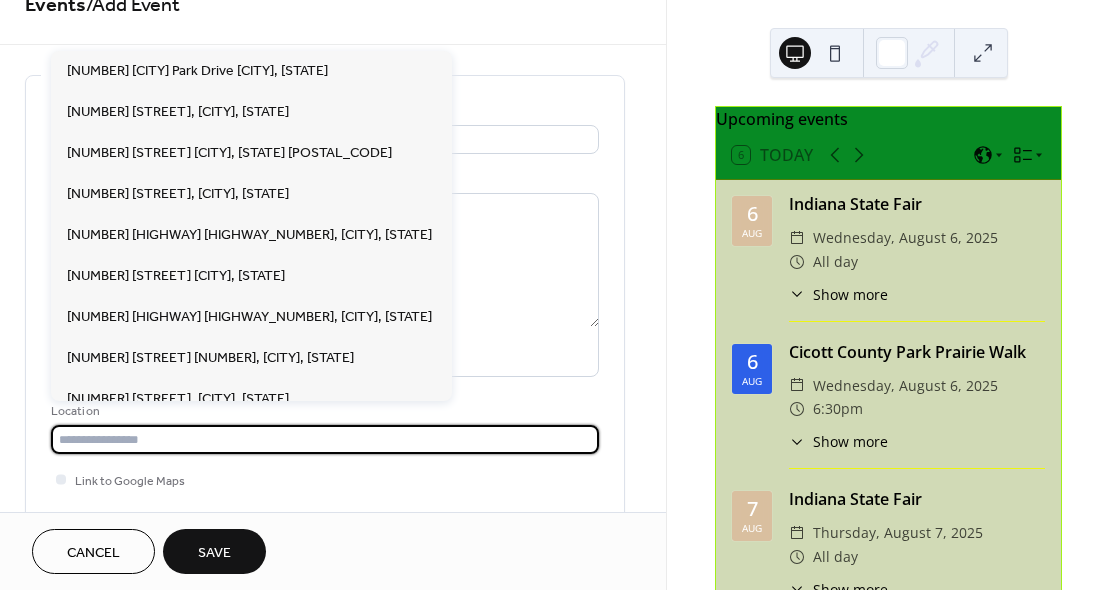 click at bounding box center (325, 439) 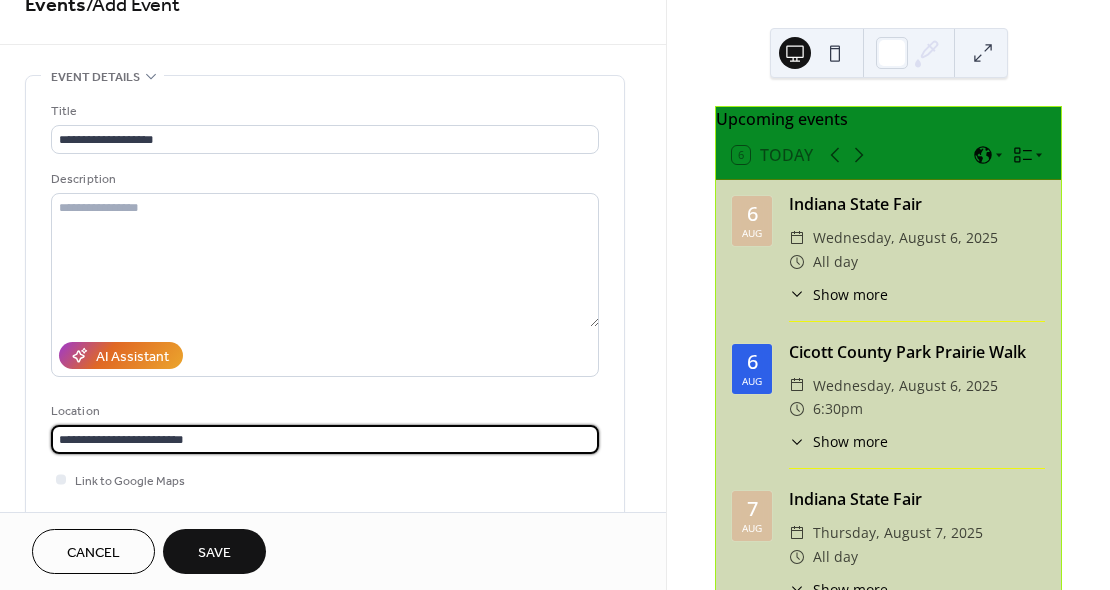 type on "**********" 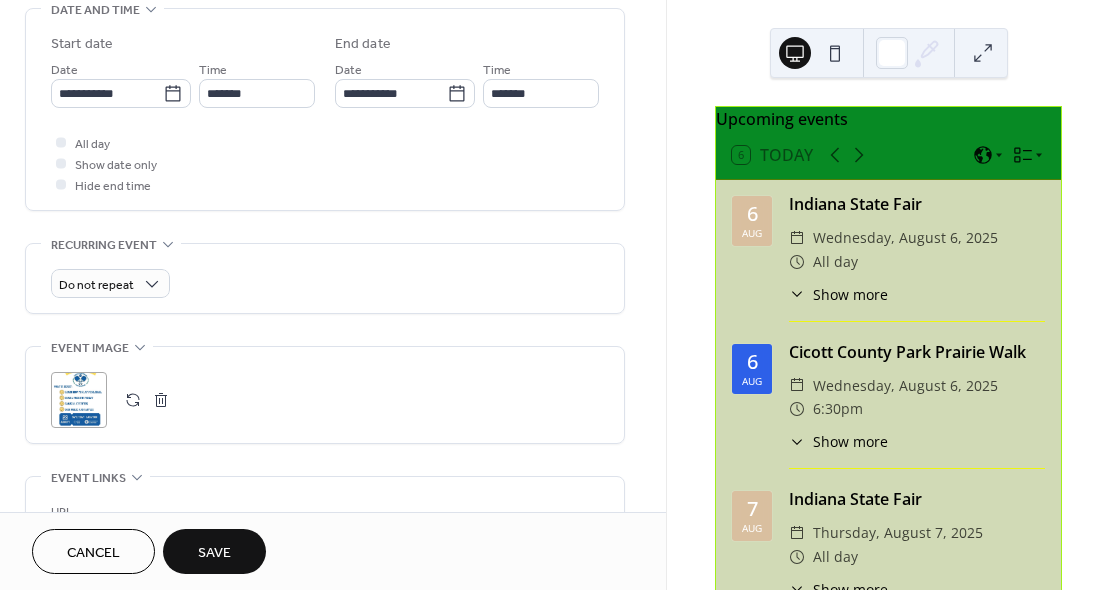 scroll, scrollTop: 663, scrollLeft: 0, axis: vertical 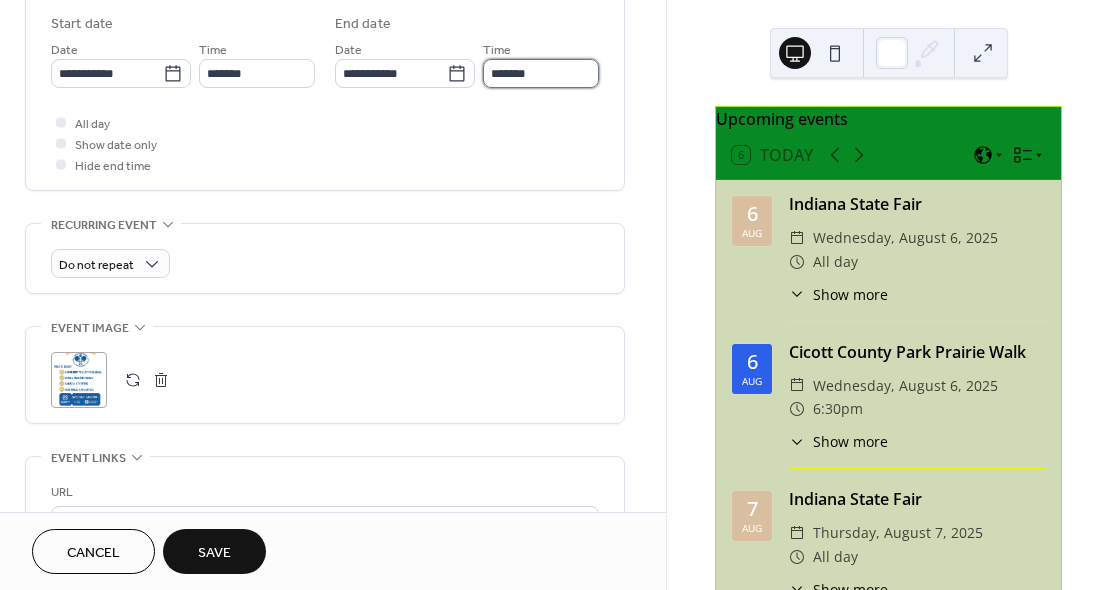 type 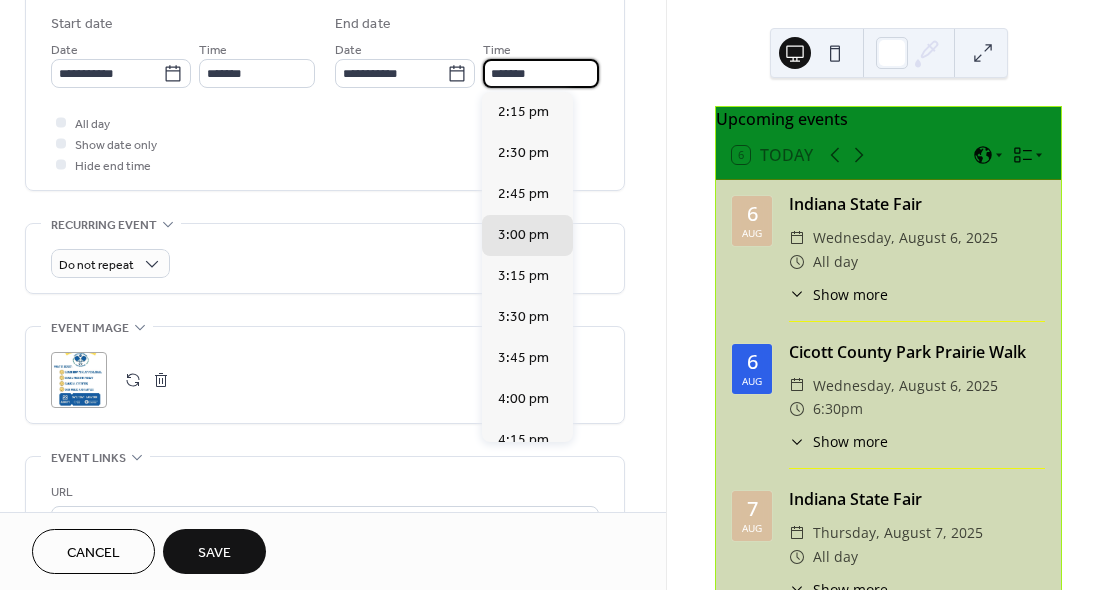 click on "*******" at bounding box center [541, 73] 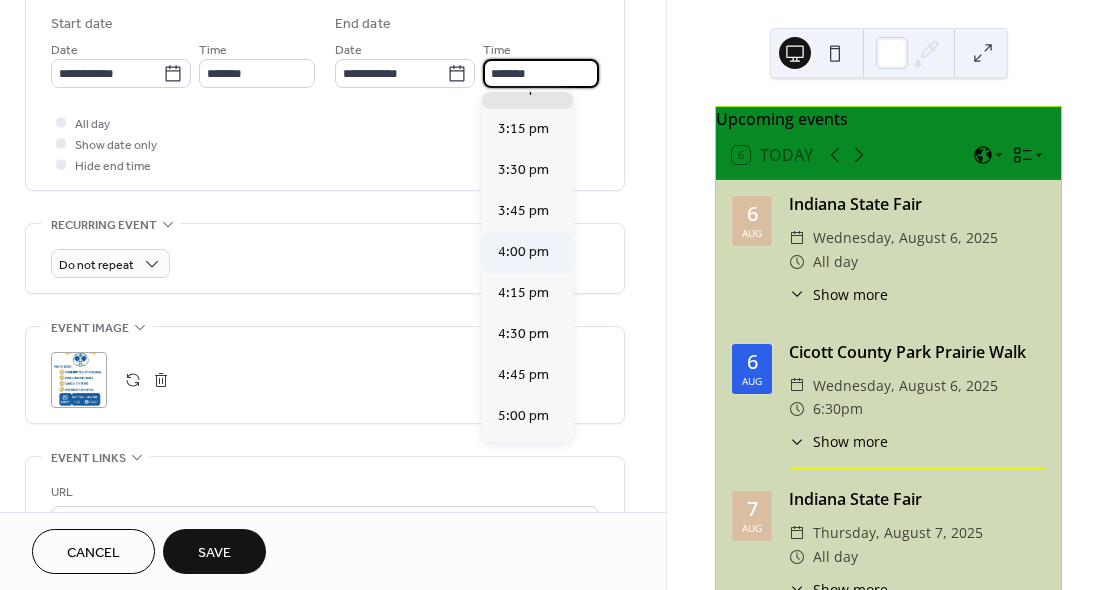 scroll, scrollTop: 155, scrollLeft: 0, axis: vertical 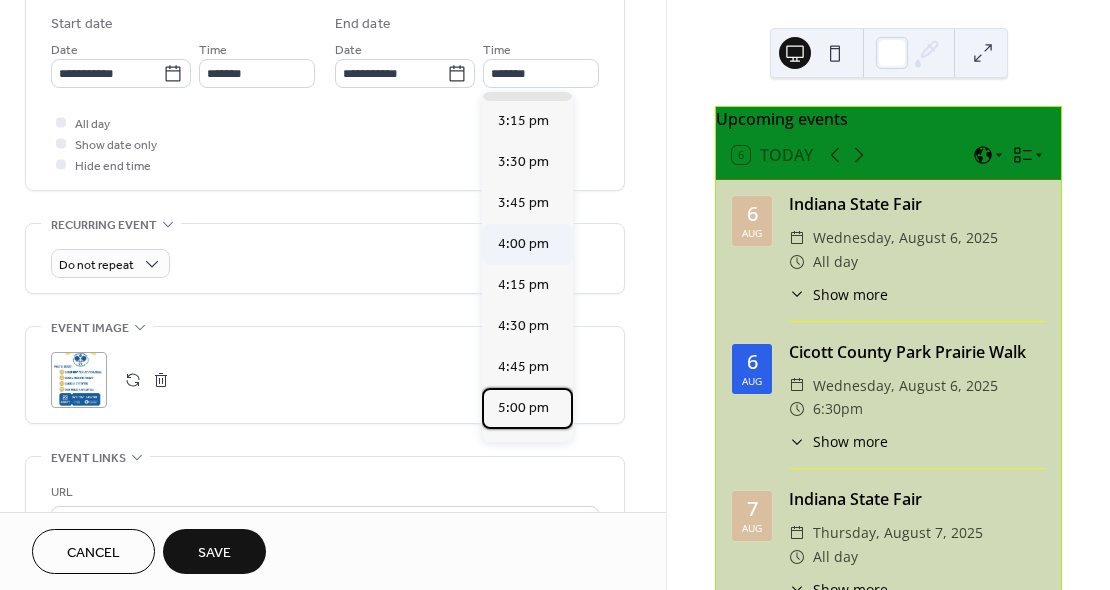 click on "5:00 pm" at bounding box center (523, 408) 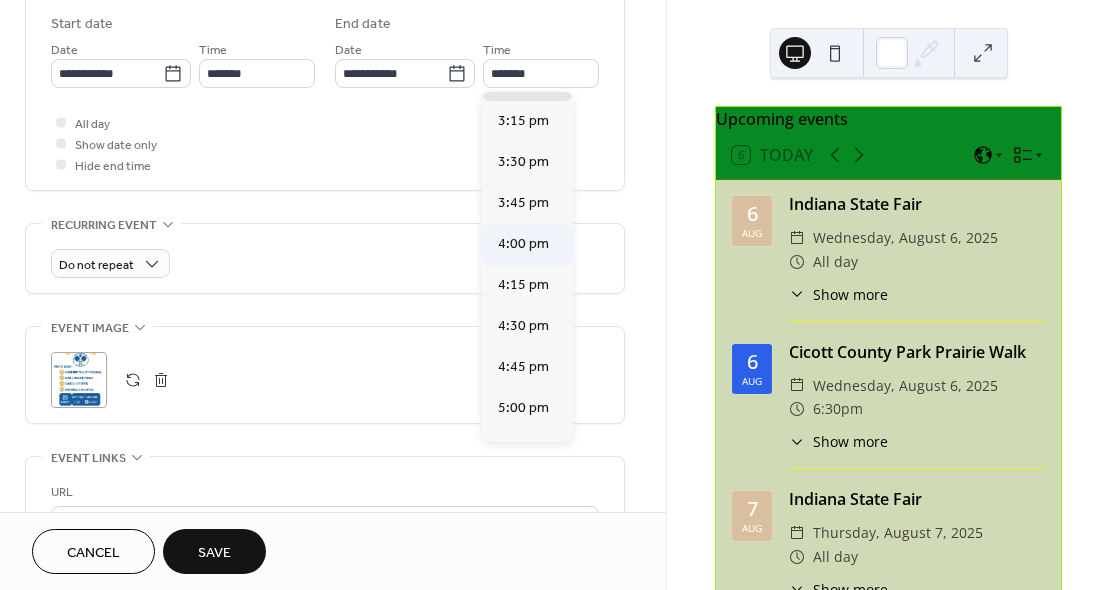 type on "*******" 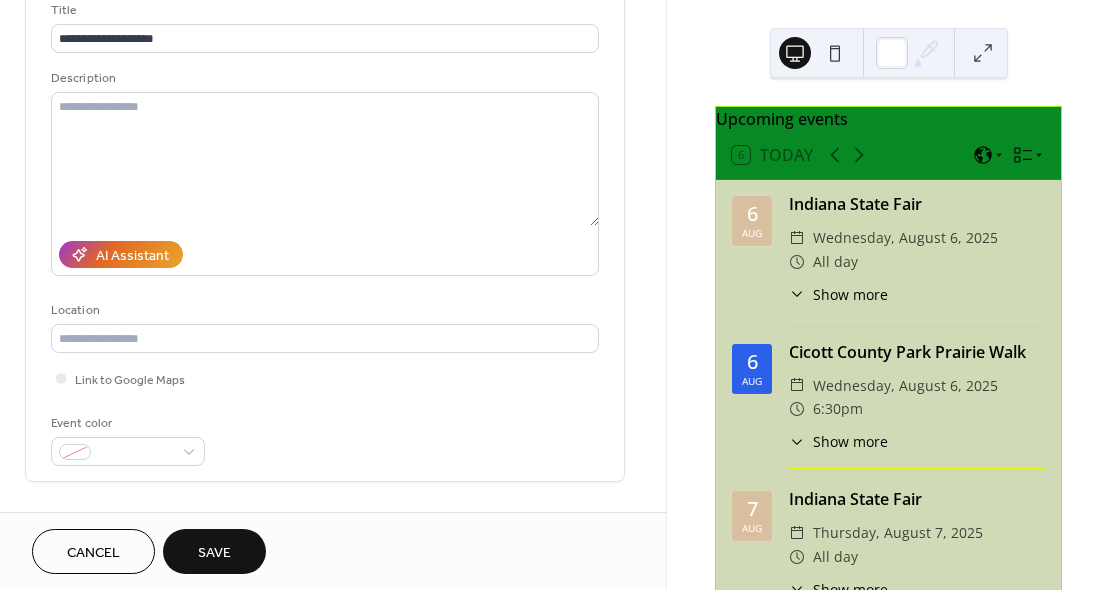 scroll, scrollTop: 127, scrollLeft: 0, axis: vertical 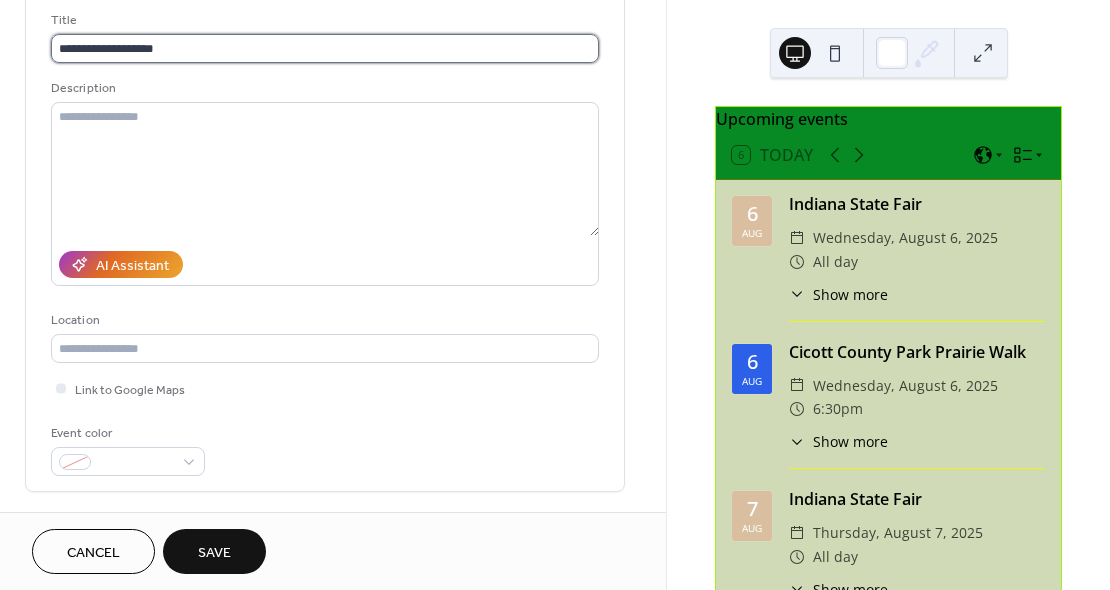 click on "**********" at bounding box center (325, 48) 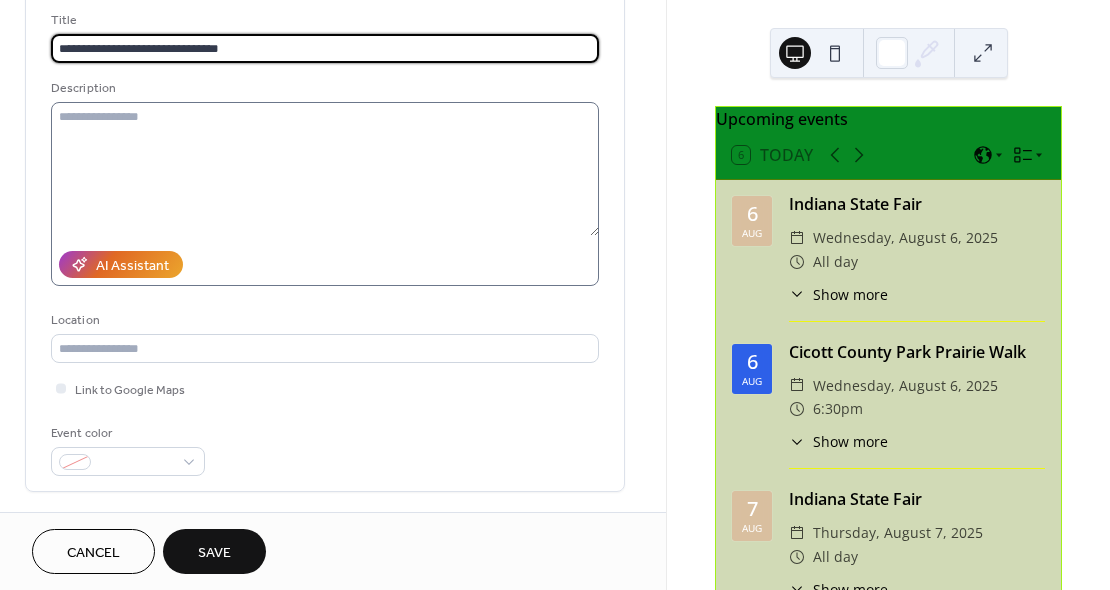 type on "**********" 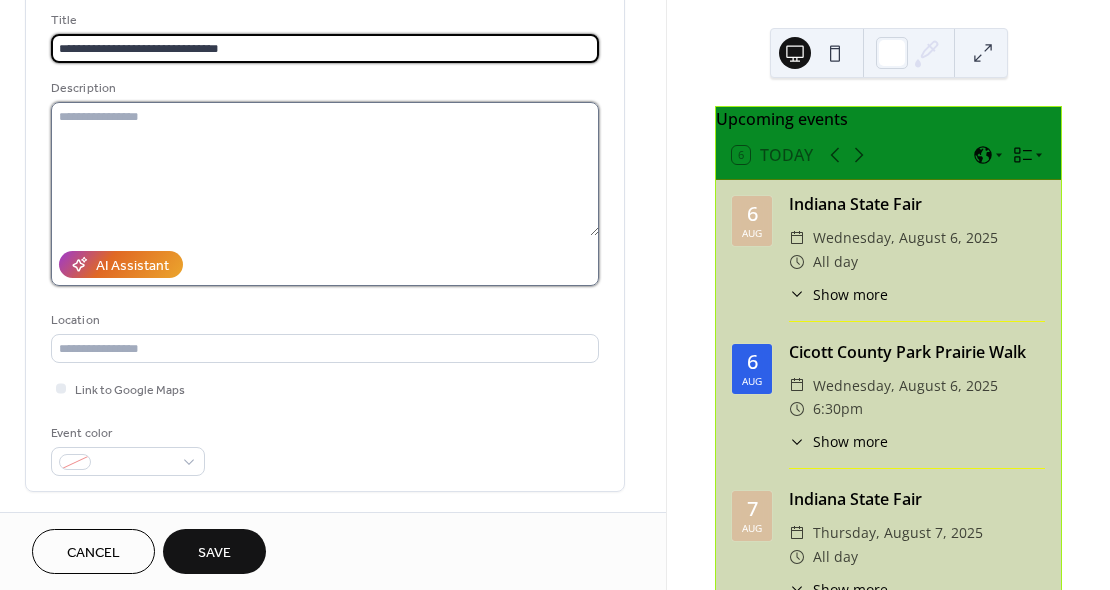 click at bounding box center [325, 169] 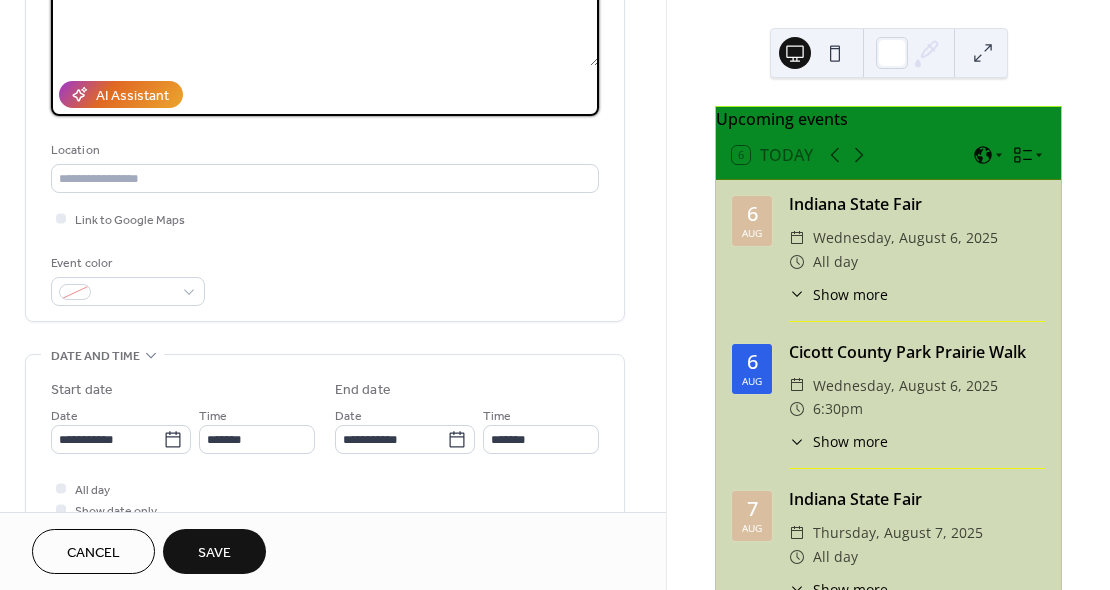 scroll, scrollTop: 299, scrollLeft: 0, axis: vertical 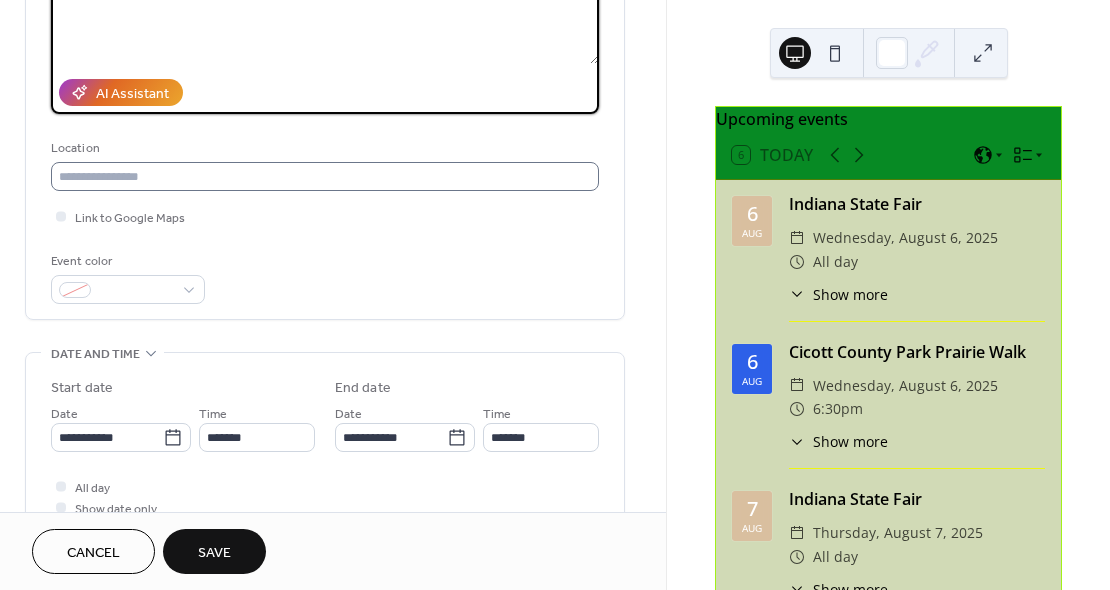 type on "**********" 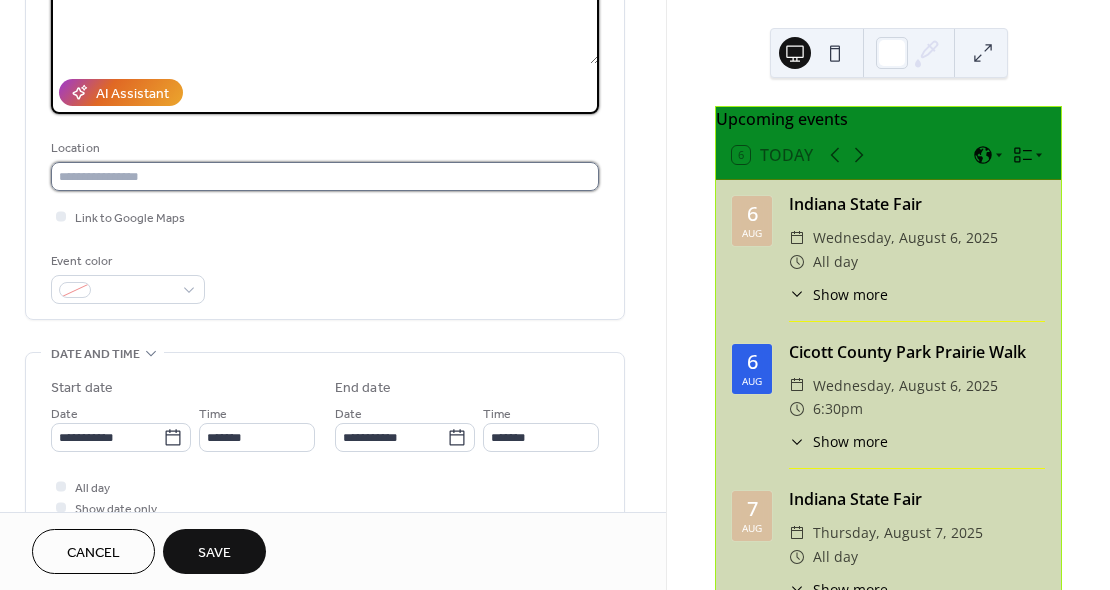 click at bounding box center [325, 176] 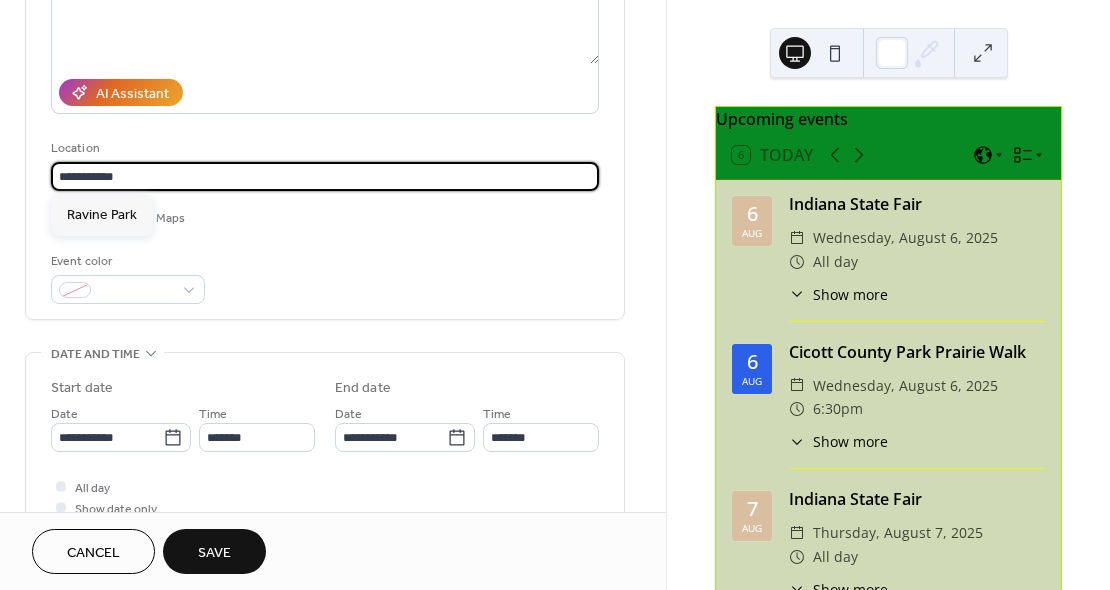 type on "**********" 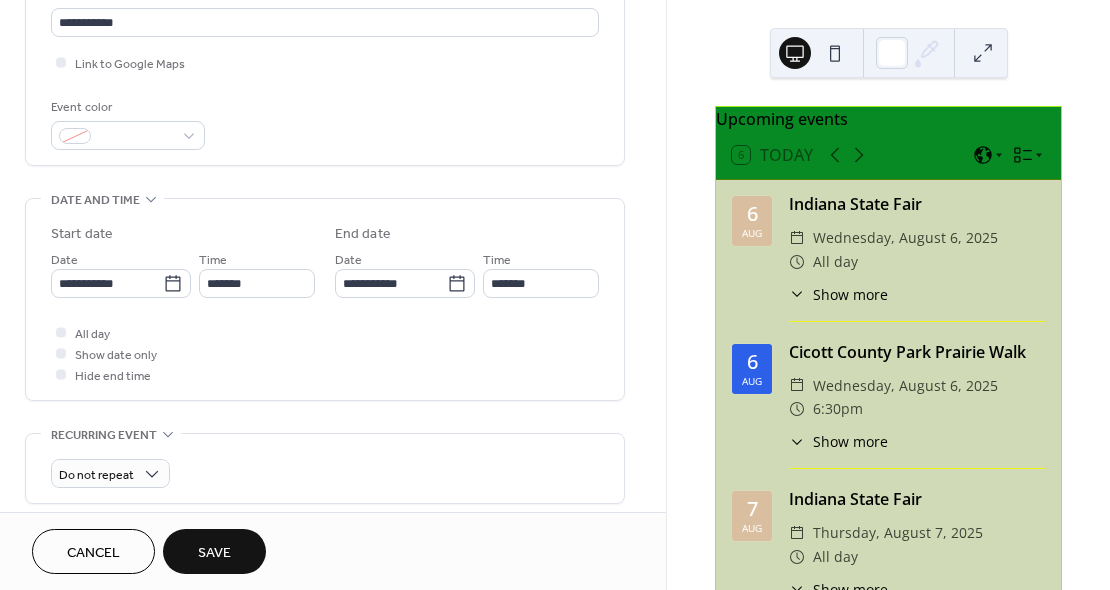 scroll, scrollTop: 451, scrollLeft: 0, axis: vertical 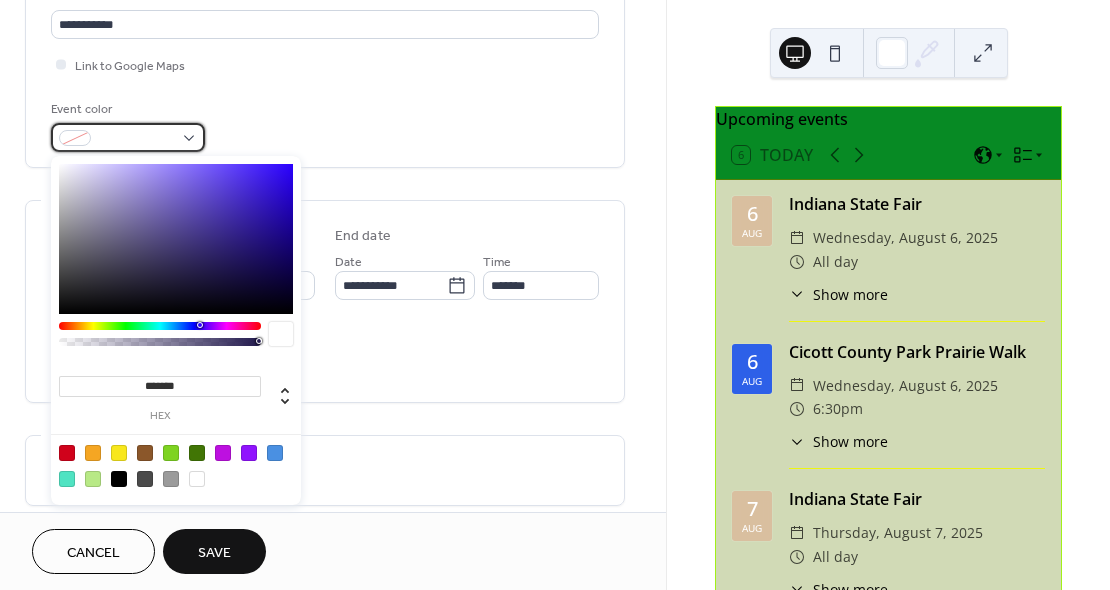 click at bounding box center (128, 137) 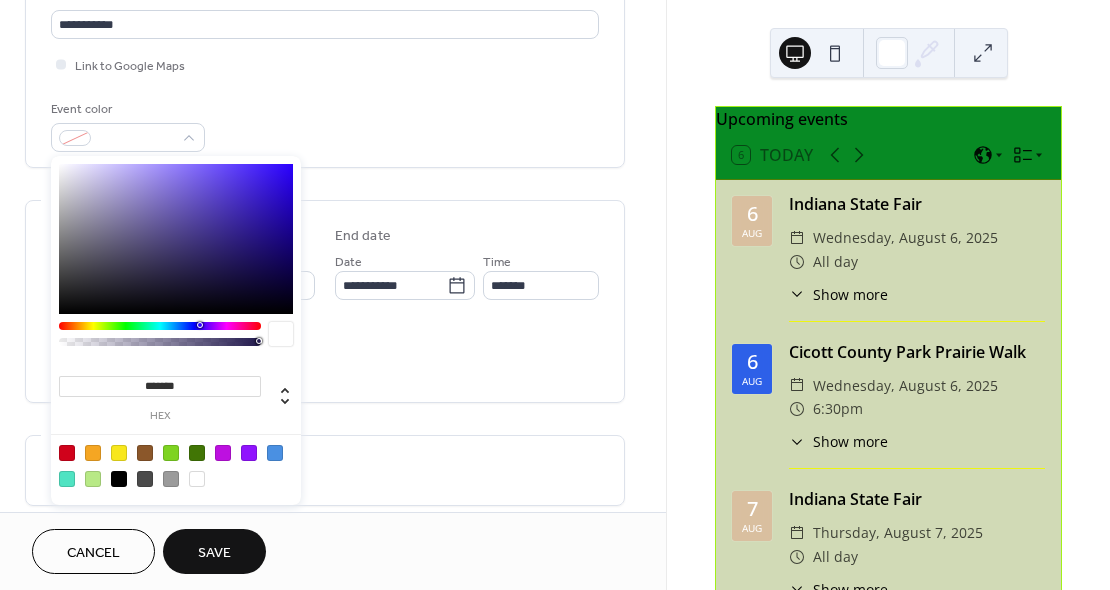drag, startPoint x: 131, startPoint y: 380, endPoint x: 313, endPoint y: 368, distance: 182.39517 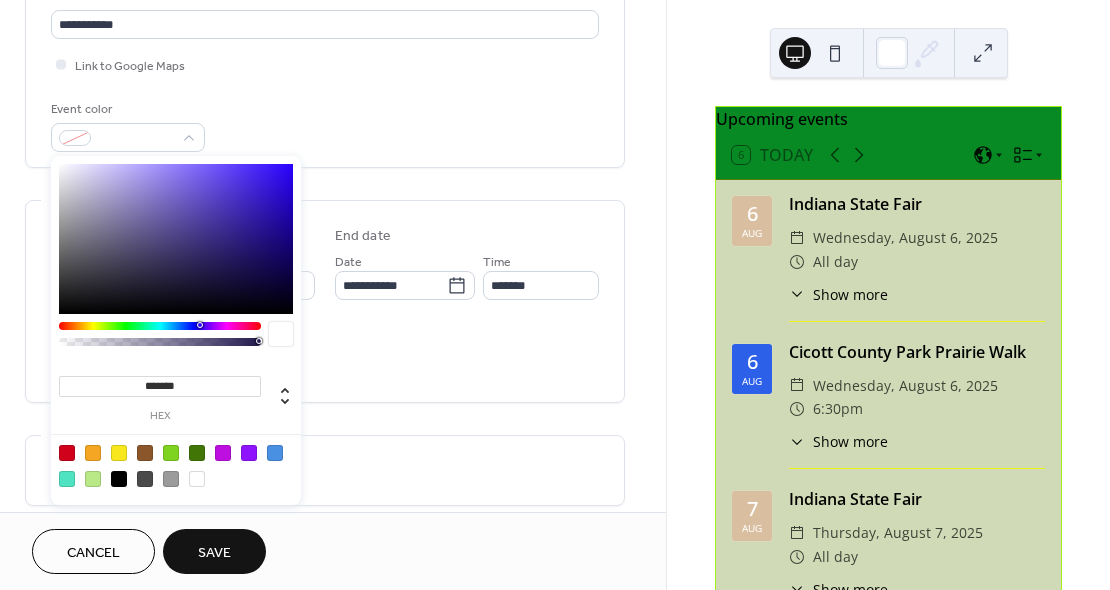drag, startPoint x: 136, startPoint y: 381, endPoint x: 293, endPoint y: 381, distance: 157 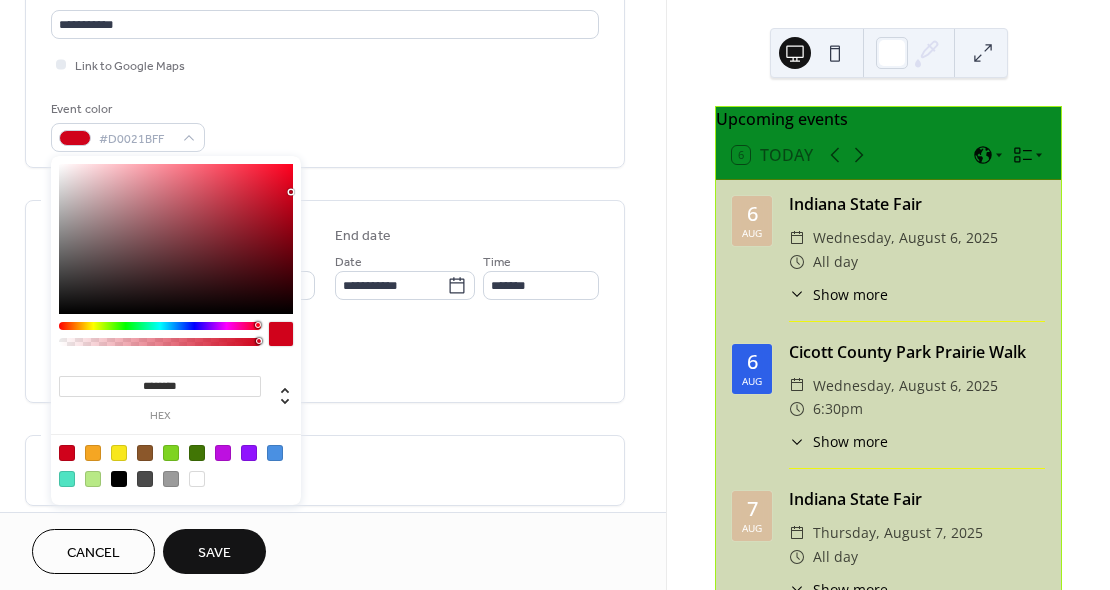 type on "*******" 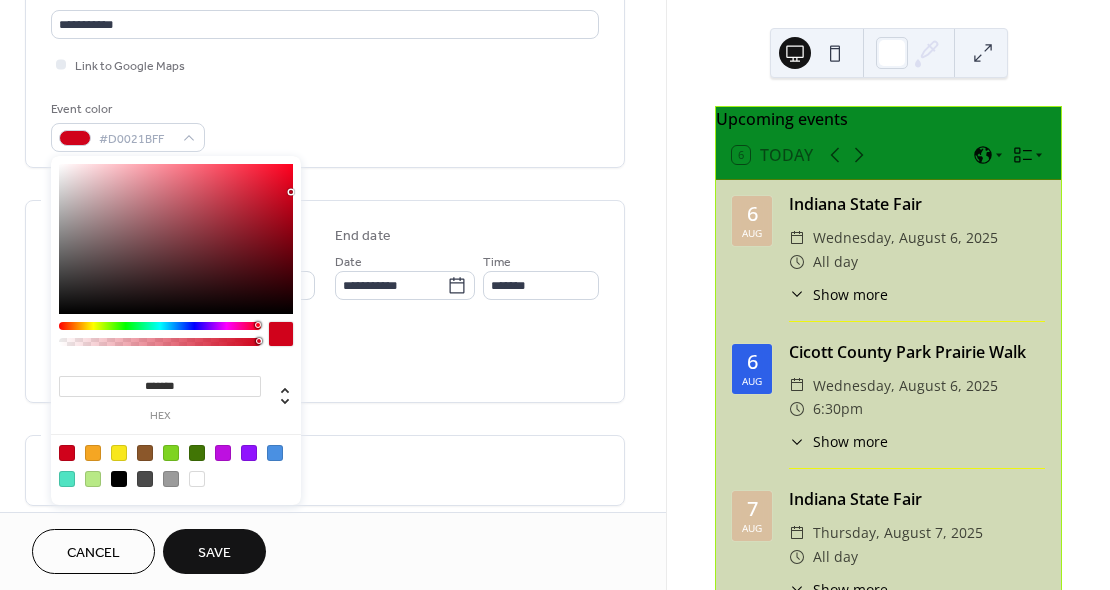 click at bounding box center [281, 334] 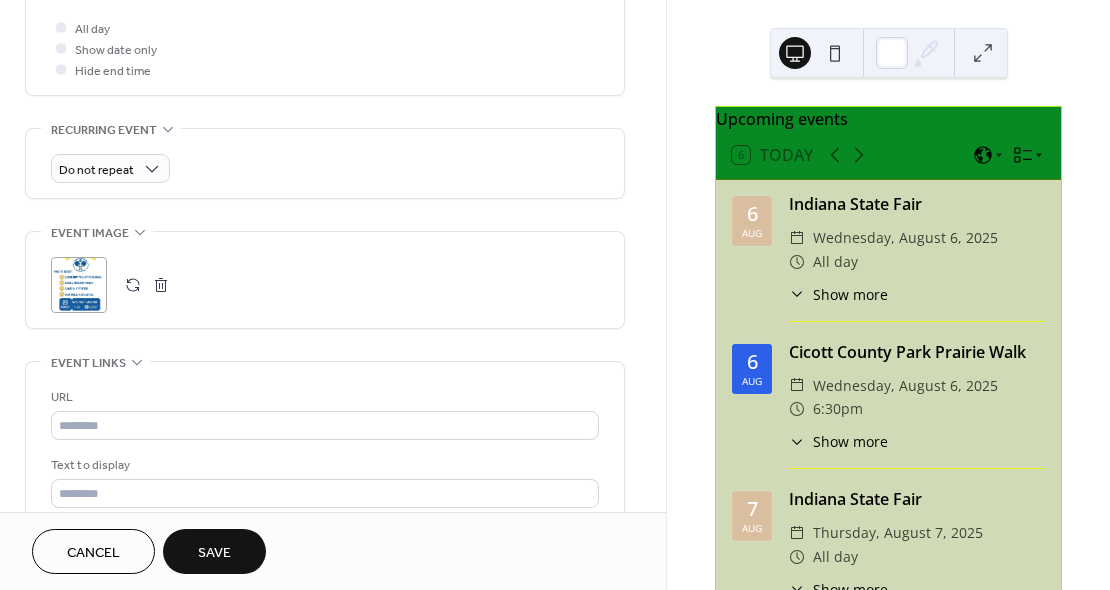 scroll, scrollTop: 763, scrollLeft: 0, axis: vertical 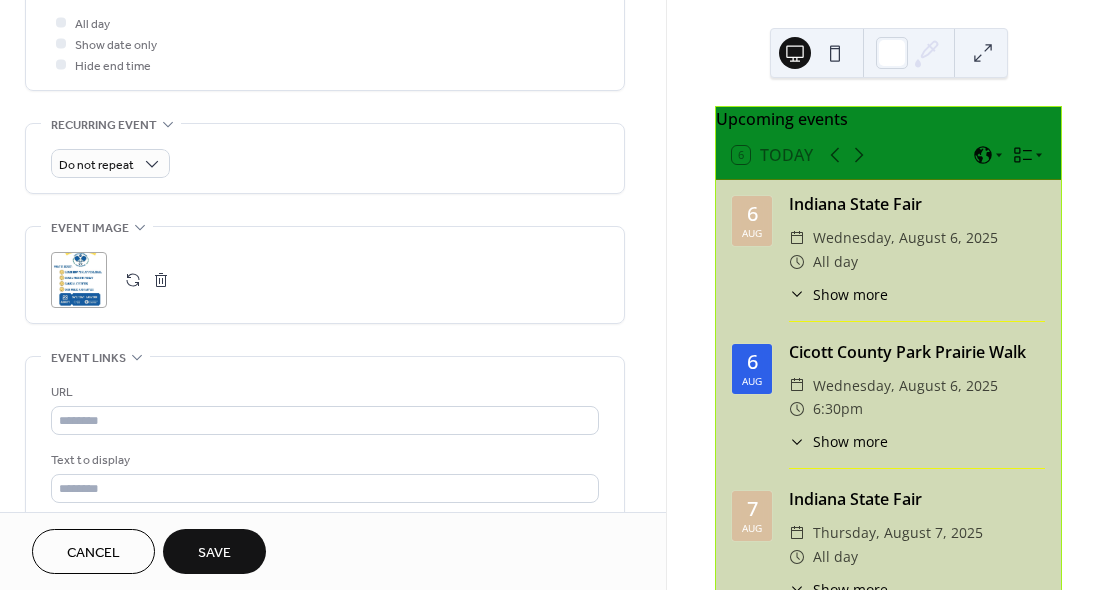 click on "Save" at bounding box center [214, 553] 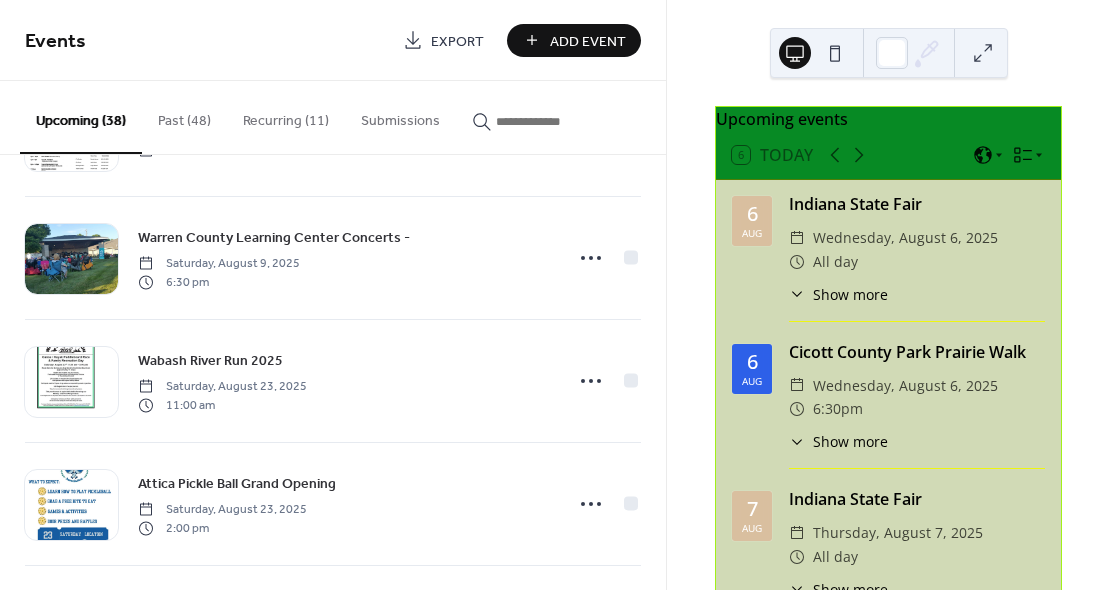 scroll, scrollTop: 740, scrollLeft: 0, axis: vertical 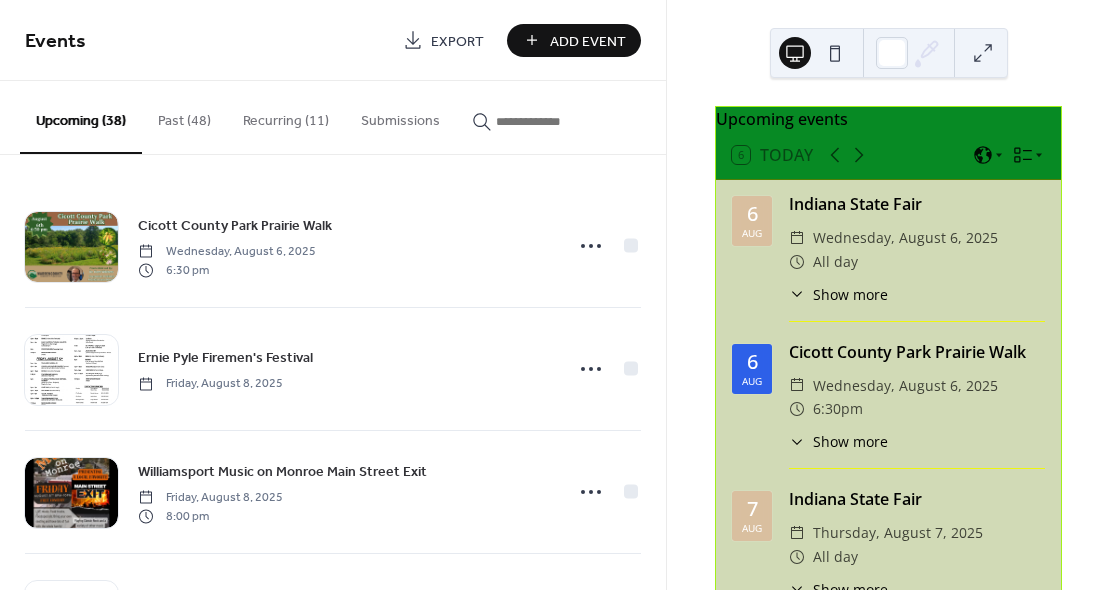 click on "Add Event" at bounding box center [588, 41] 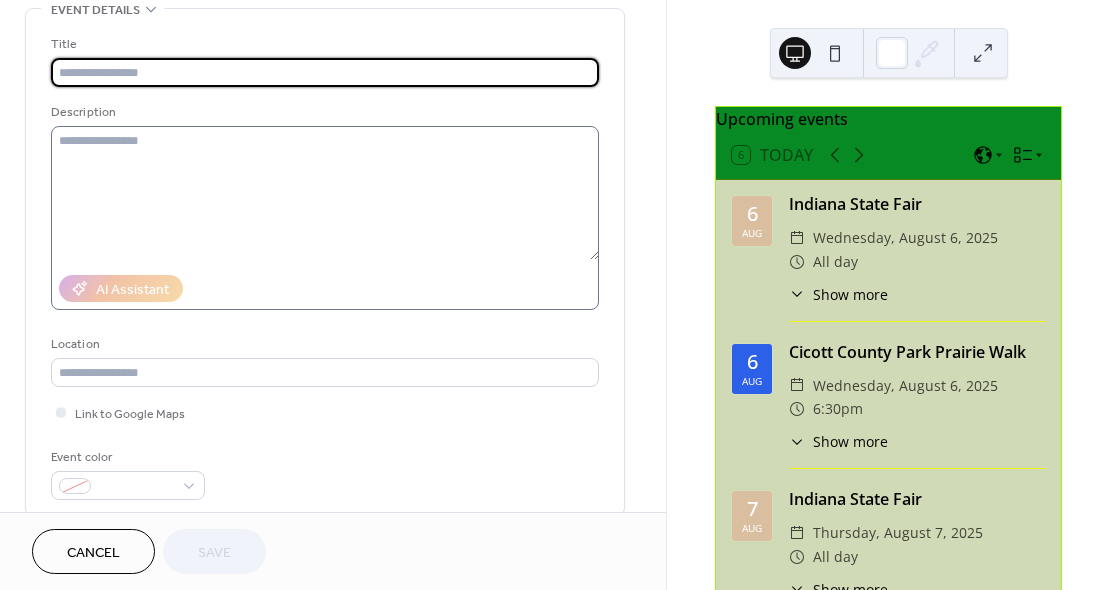 scroll, scrollTop: 147, scrollLeft: 0, axis: vertical 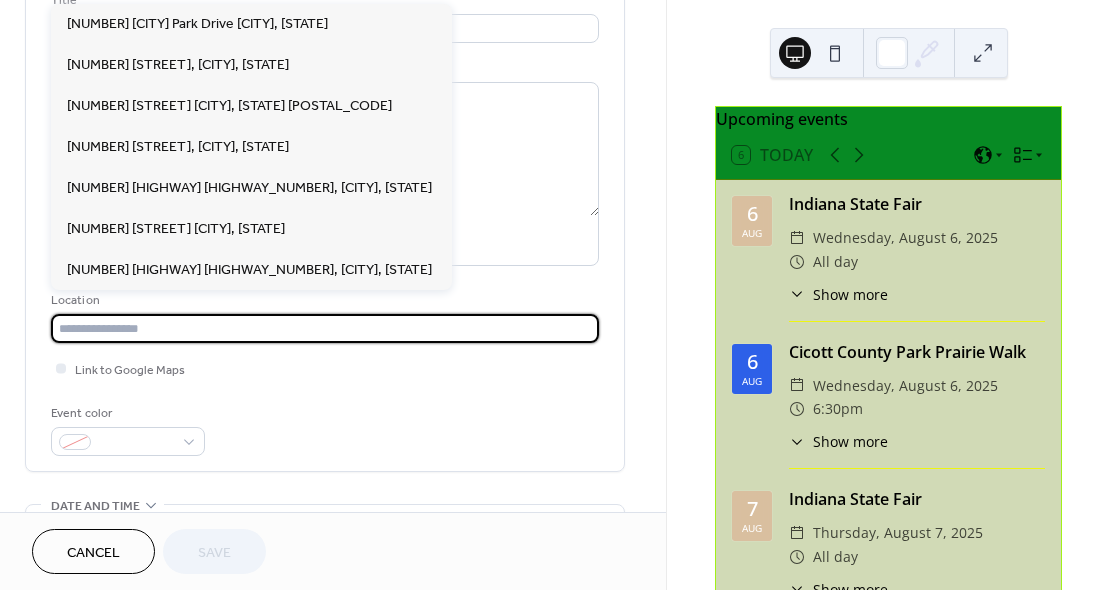 click at bounding box center (325, 328) 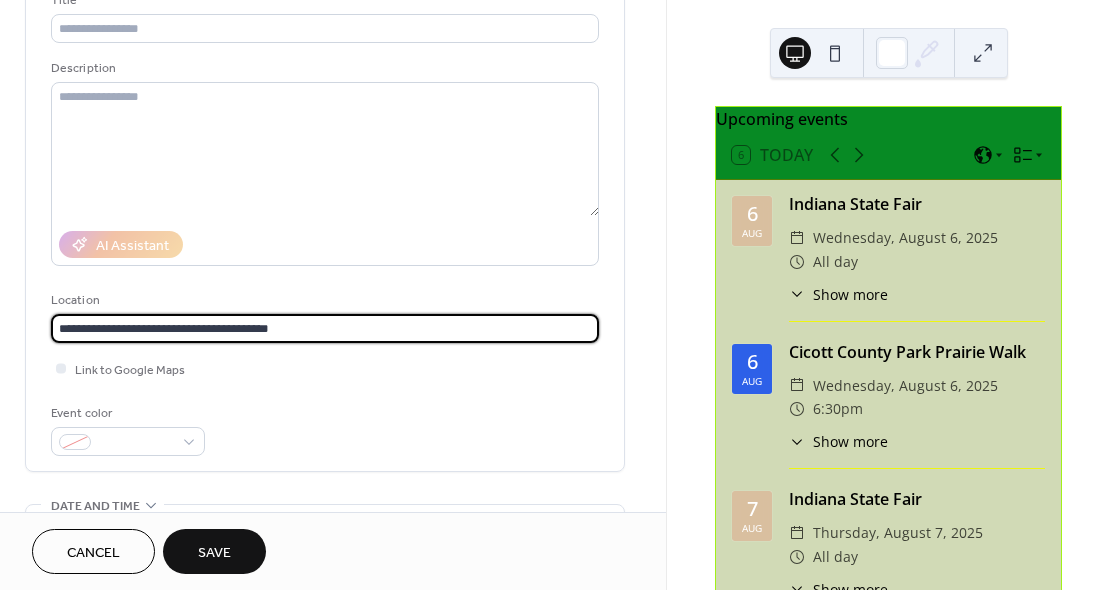 click on "**********" at bounding box center [325, 328] 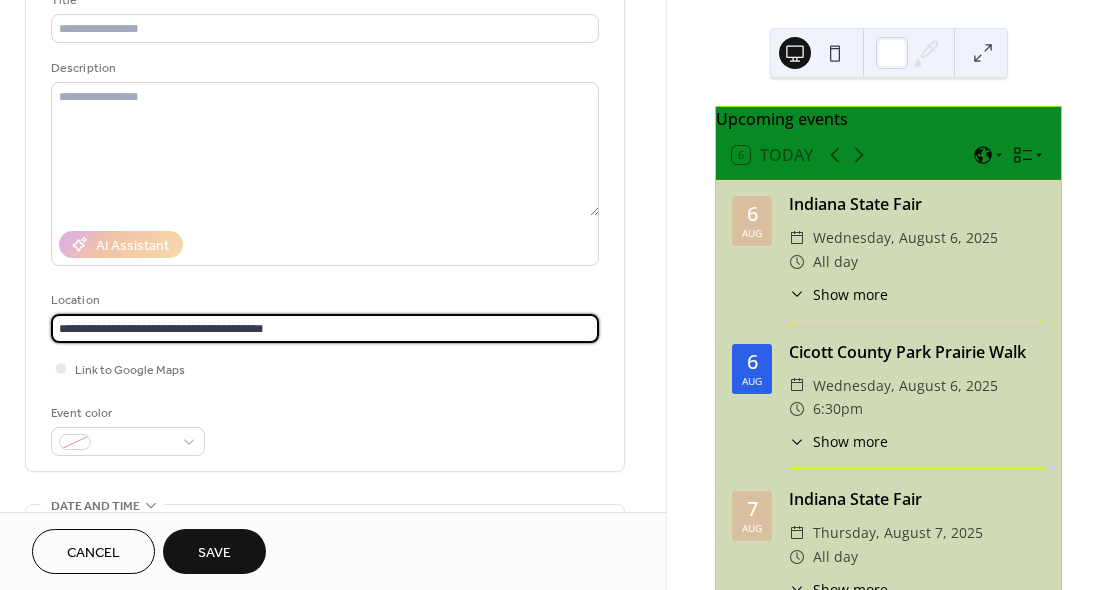 click on "**********" at bounding box center (325, 328) 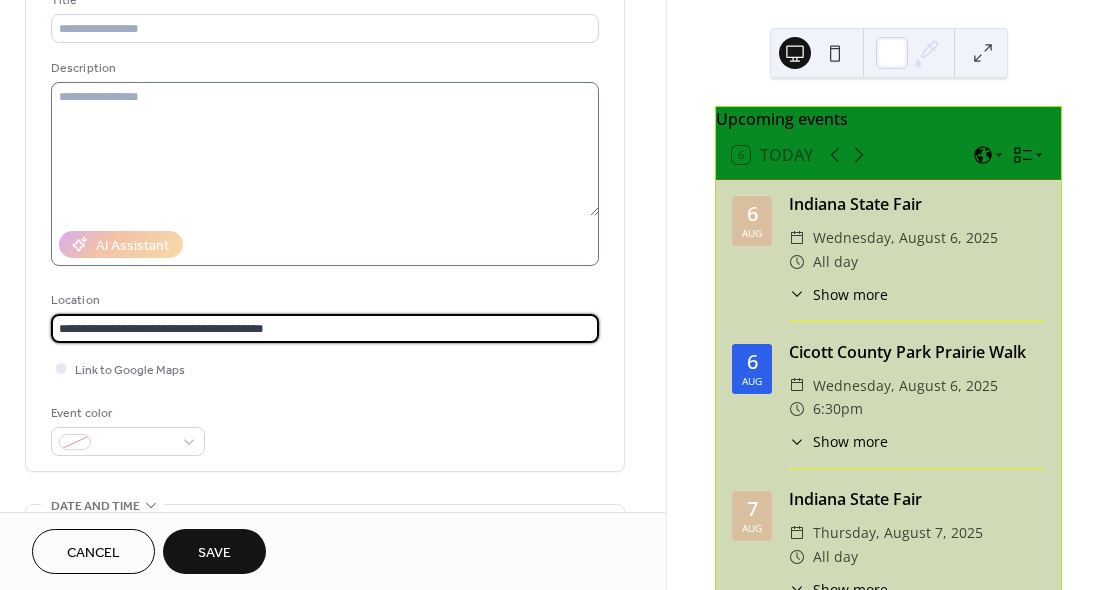 scroll, scrollTop: 0, scrollLeft: 0, axis: both 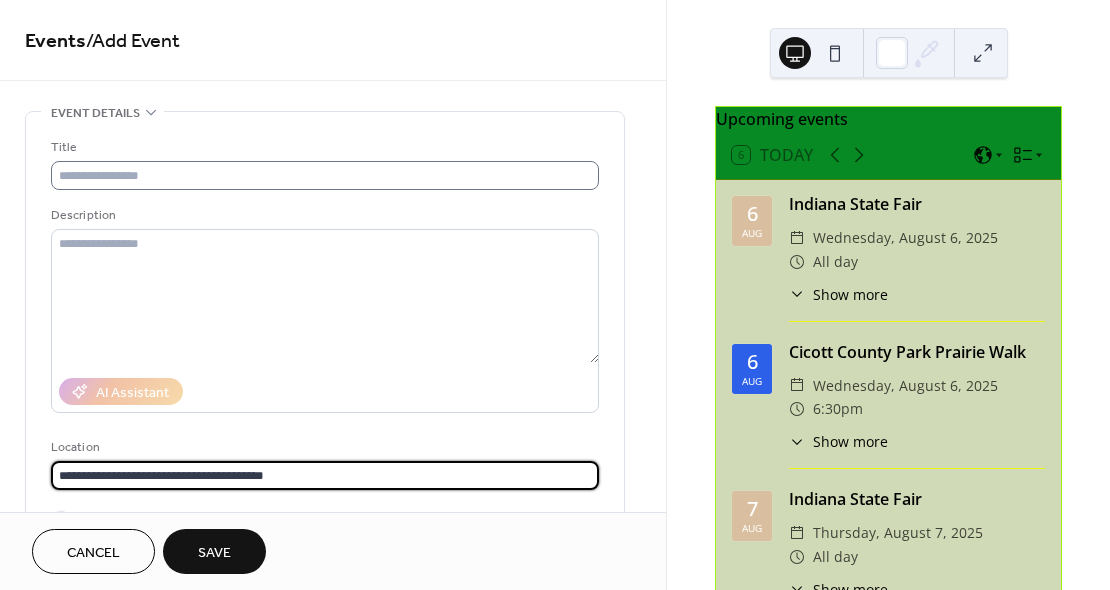 type on "**********" 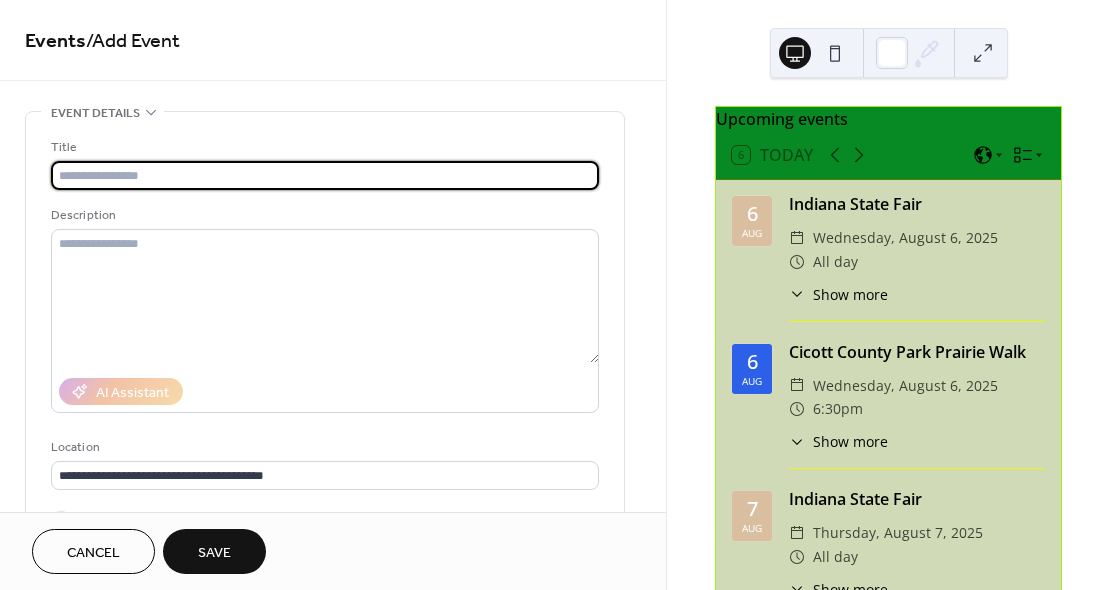 click at bounding box center (325, 175) 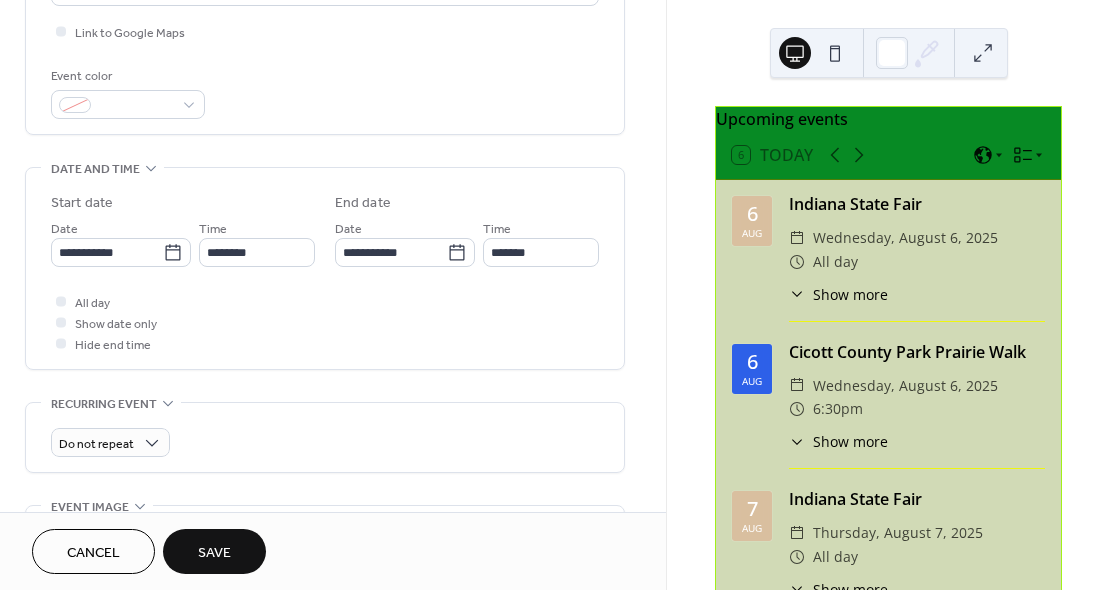 scroll, scrollTop: 489, scrollLeft: 0, axis: vertical 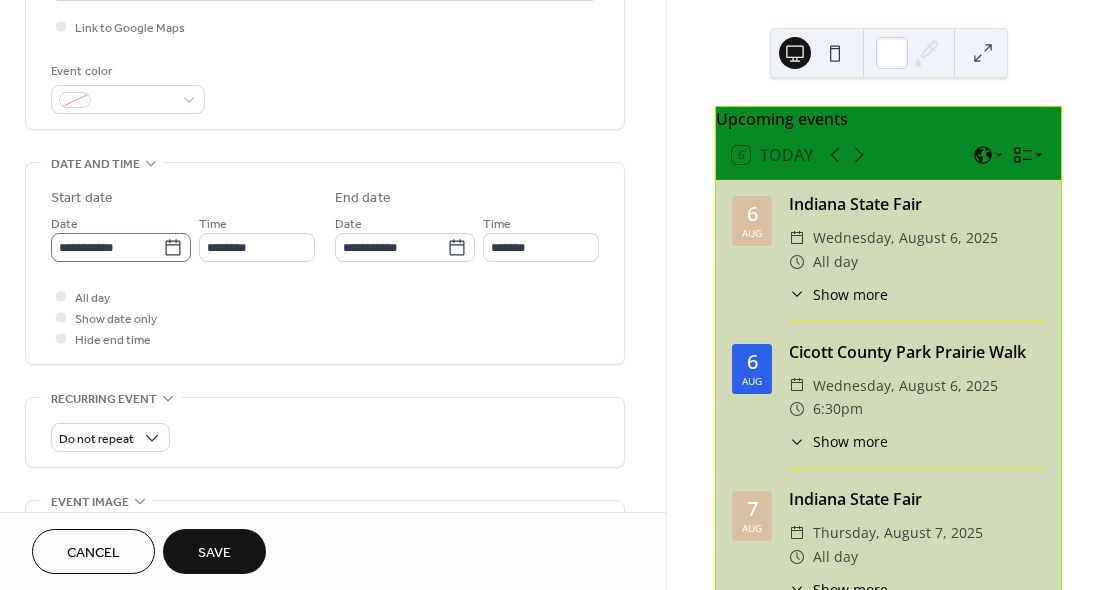 type on "**********" 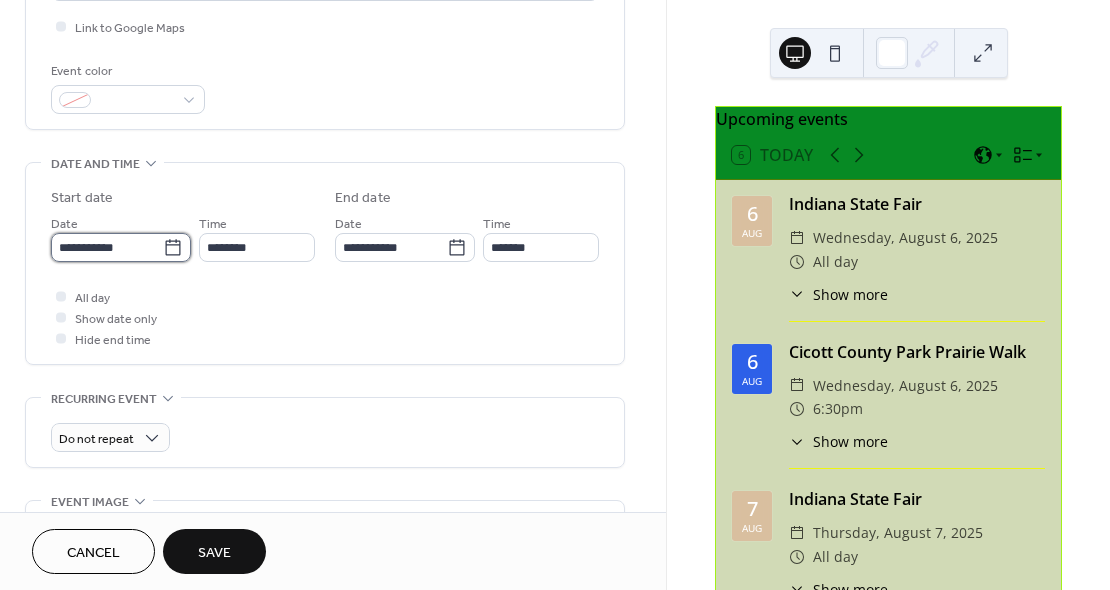 click on "**********" at bounding box center (107, 247) 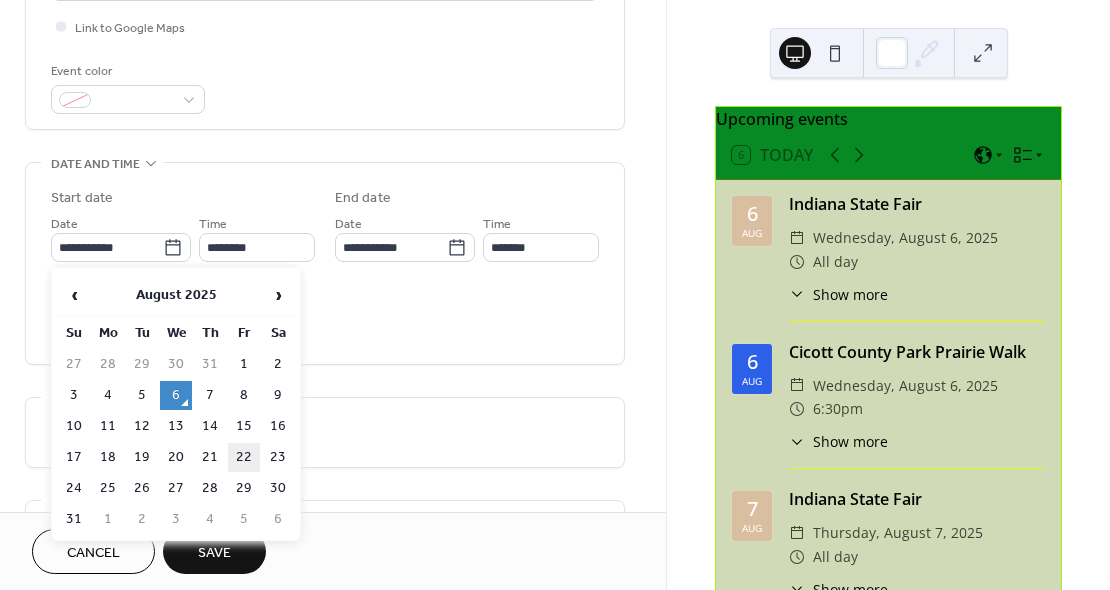 click on "22" at bounding box center (244, 457) 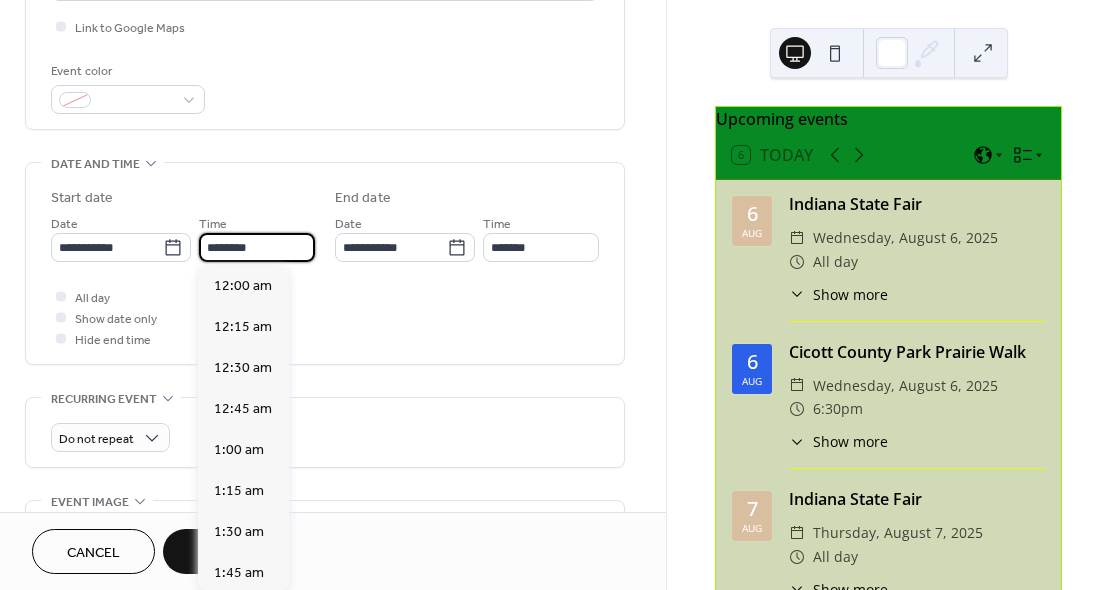click on "********" at bounding box center [257, 247] 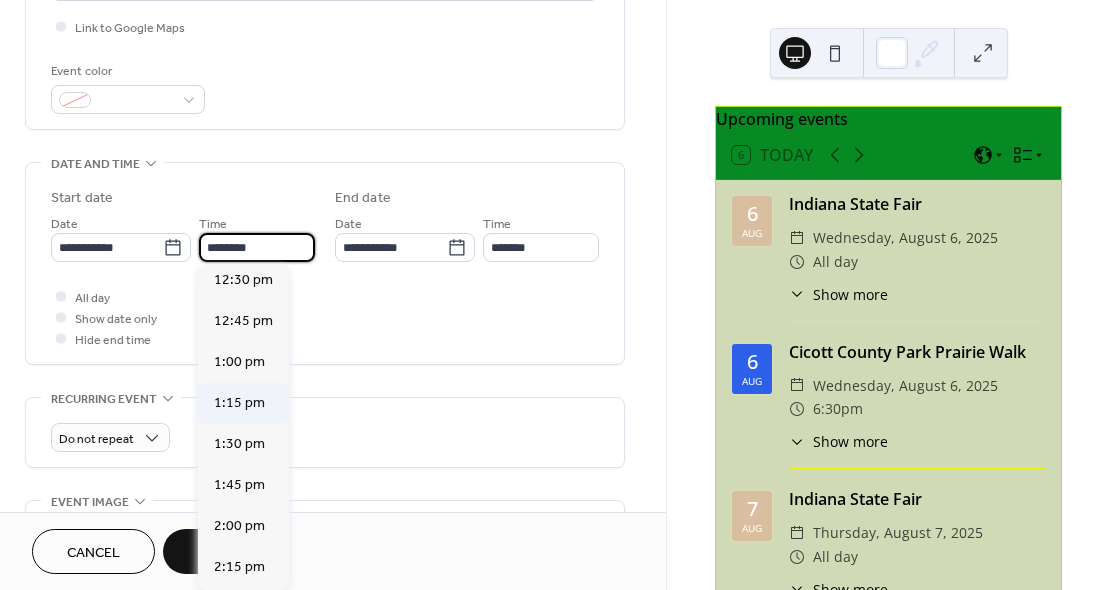 scroll, scrollTop: 2064, scrollLeft: 0, axis: vertical 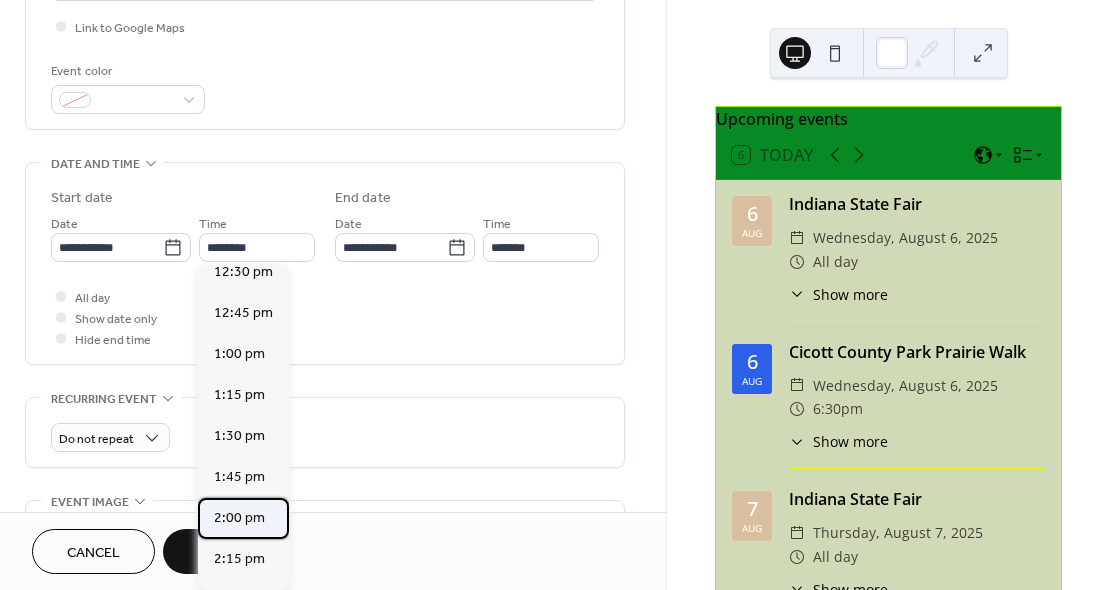 click on "2:00 pm" at bounding box center (239, 518) 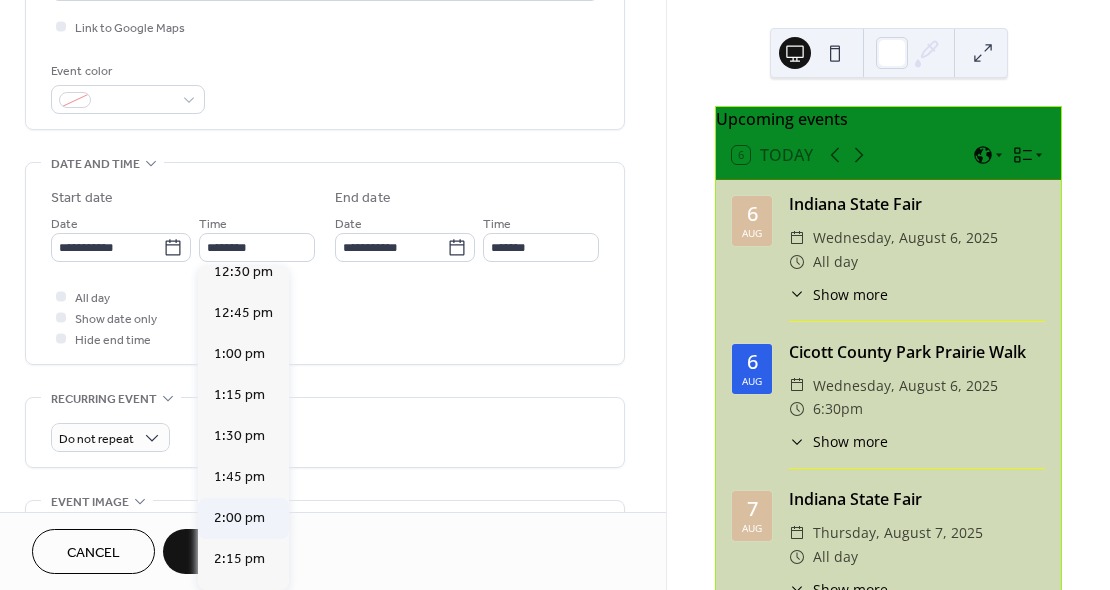 type on "*******" 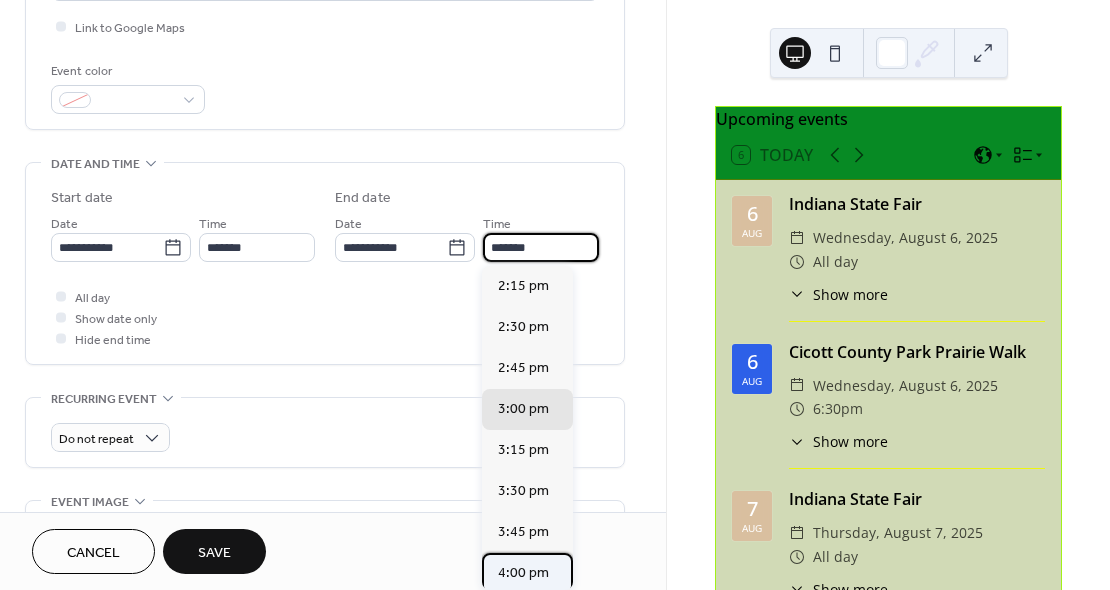 click on "4:00 pm" at bounding box center (523, 573) 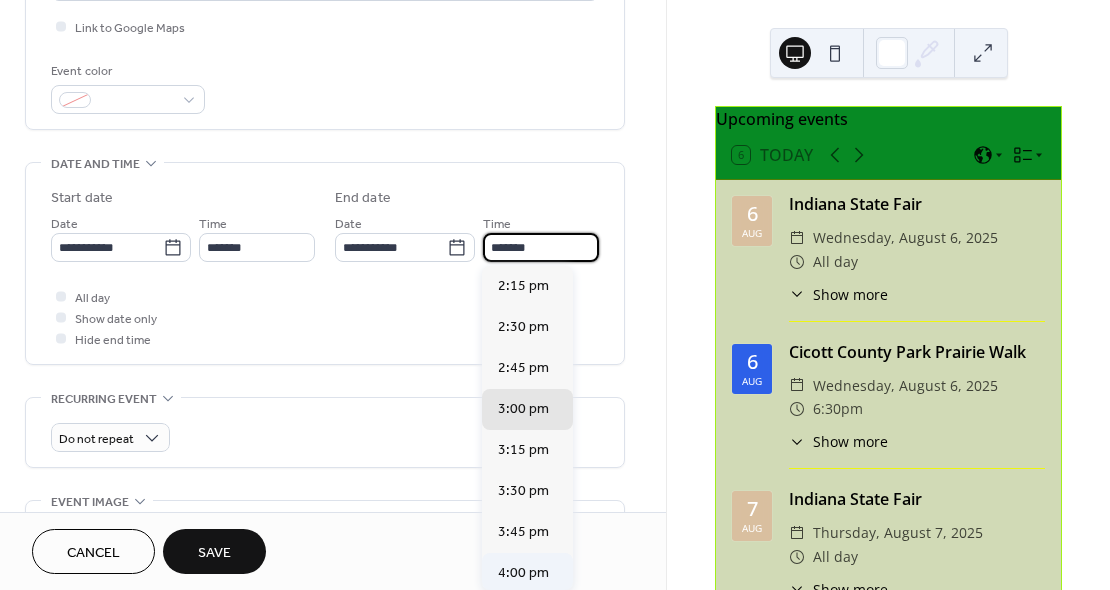 type on "*******" 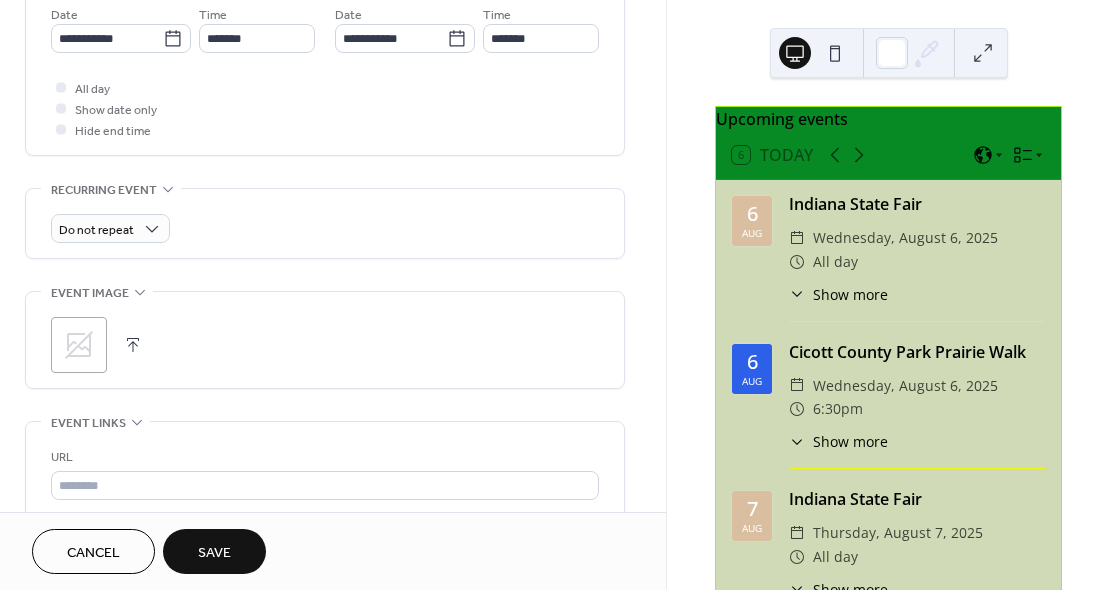 scroll, scrollTop: 713, scrollLeft: 0, axis: vertical 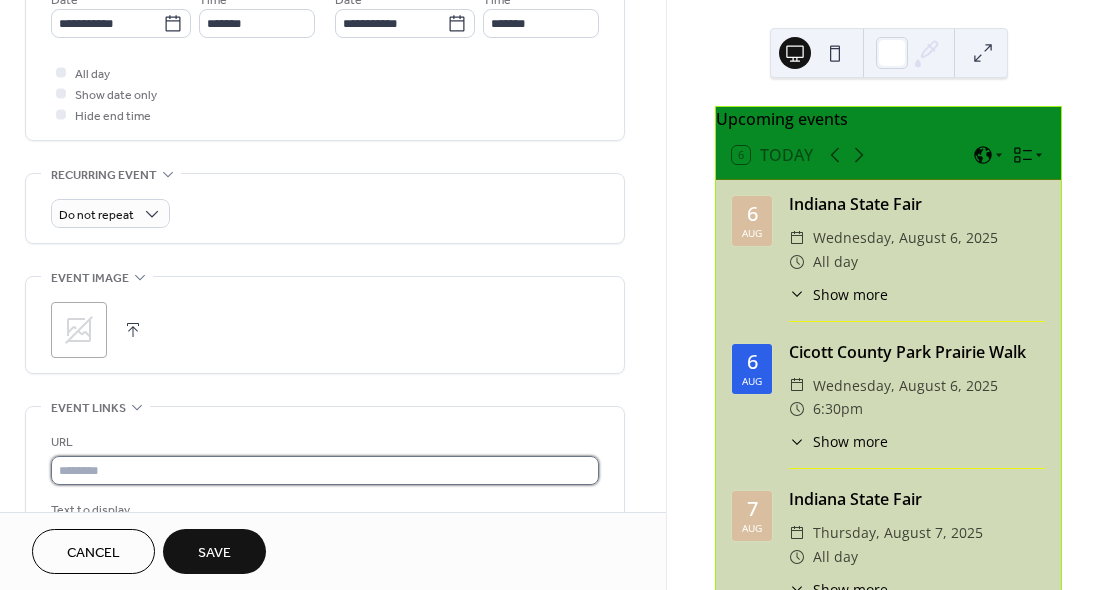 click at bounding box center (325, 470) 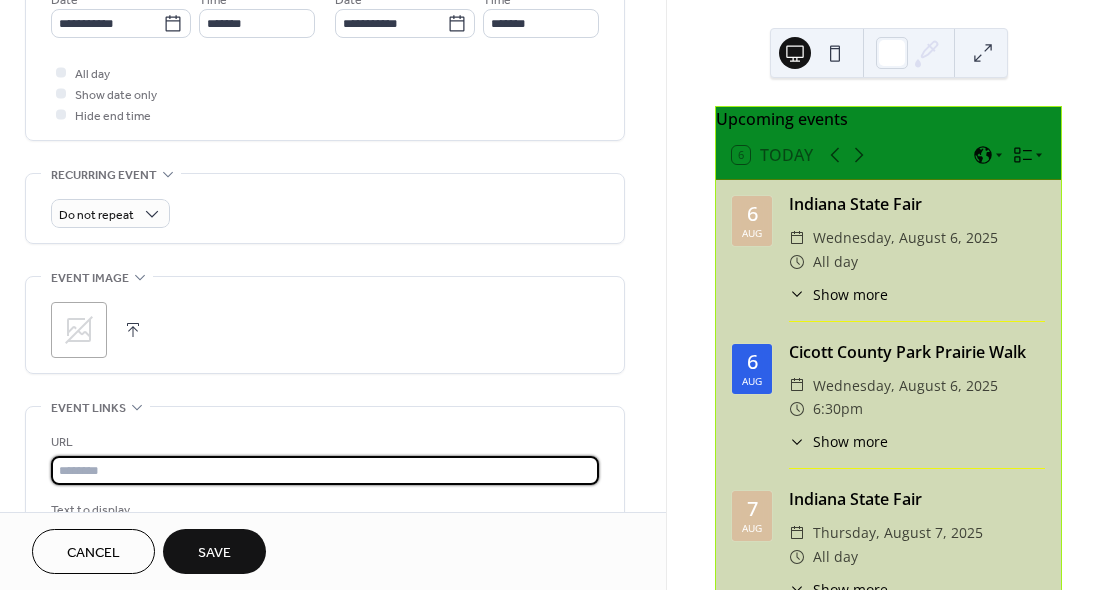 paste on "**********" 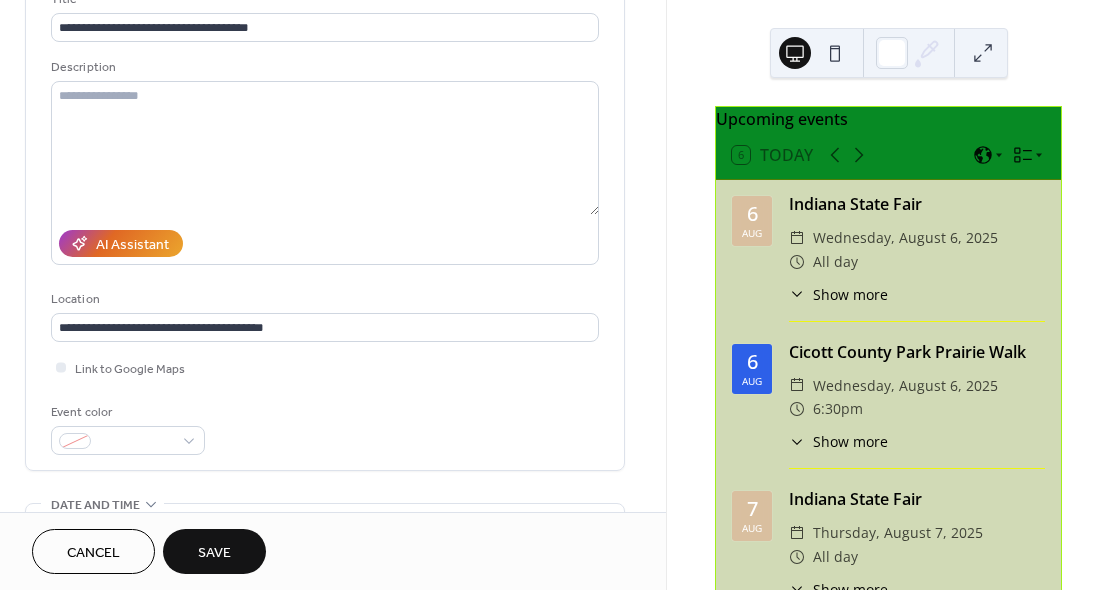 scroll, scrollTop: 137, scrollLeft: 0, axis: vertical 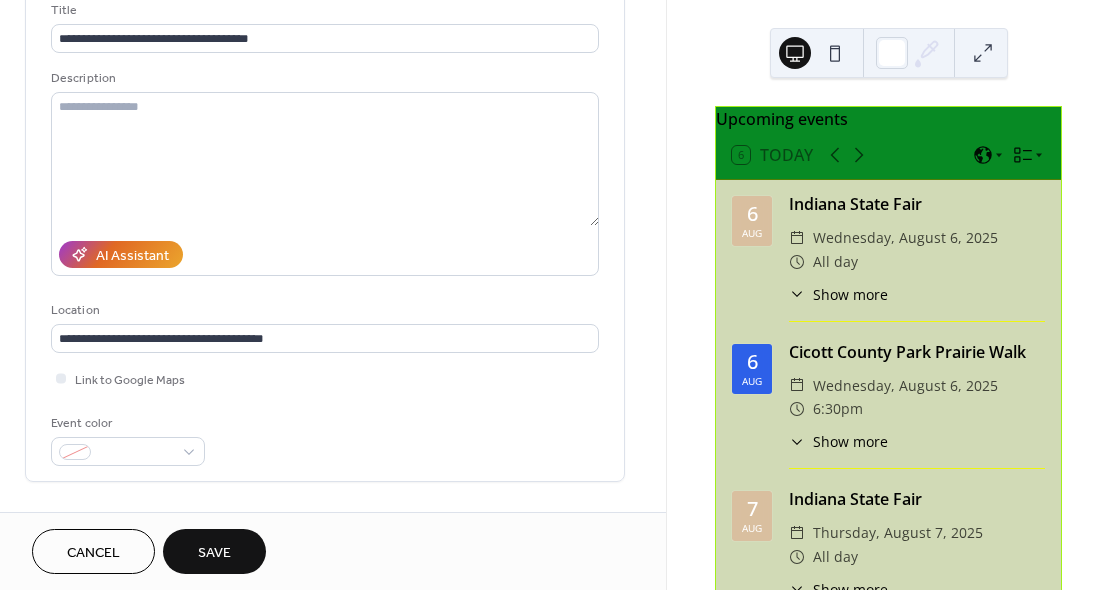 type on "**********" 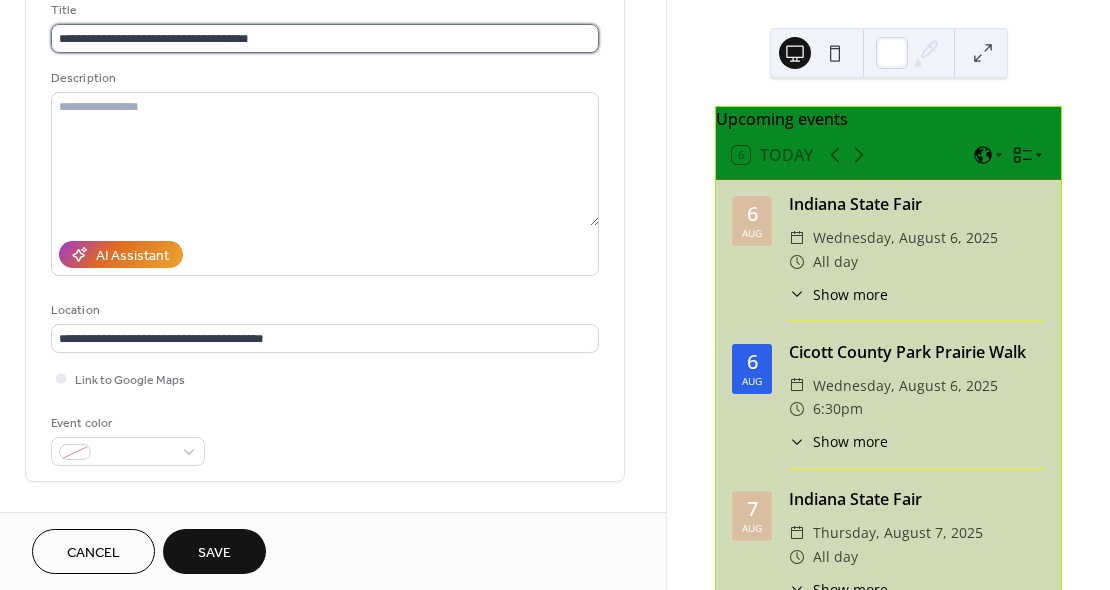 click on "**********" at bounding box center [325, 38] 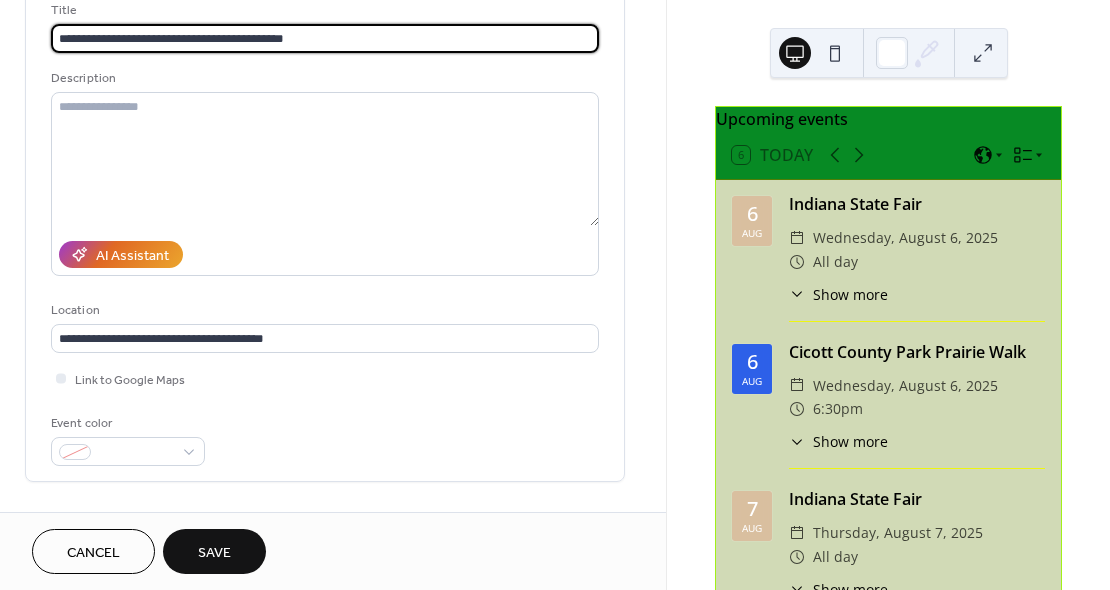 type on "**********" 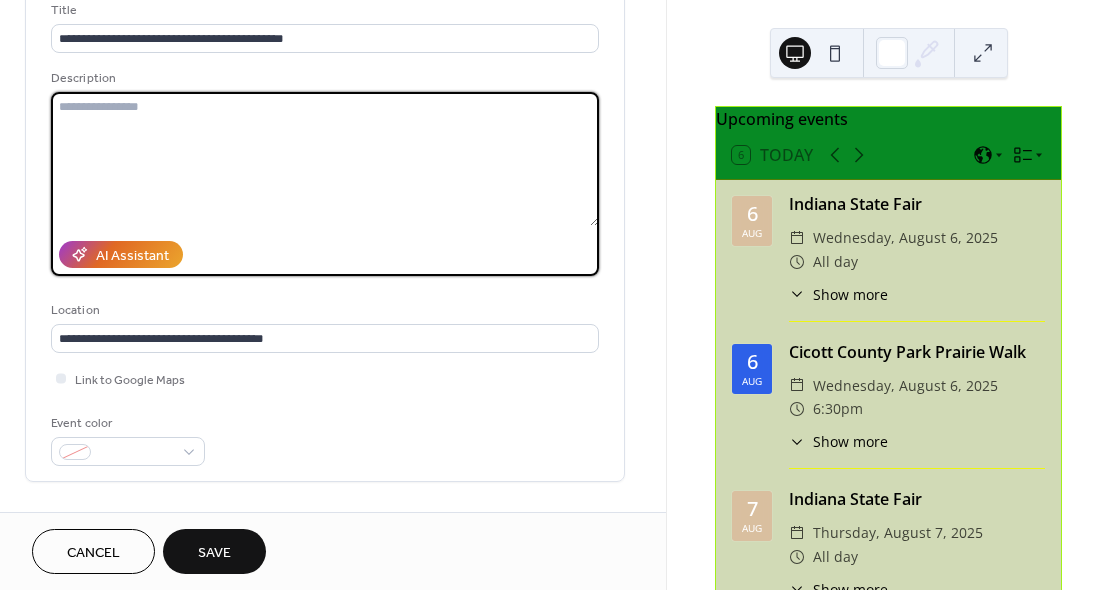click at bounding box center (325, 159) 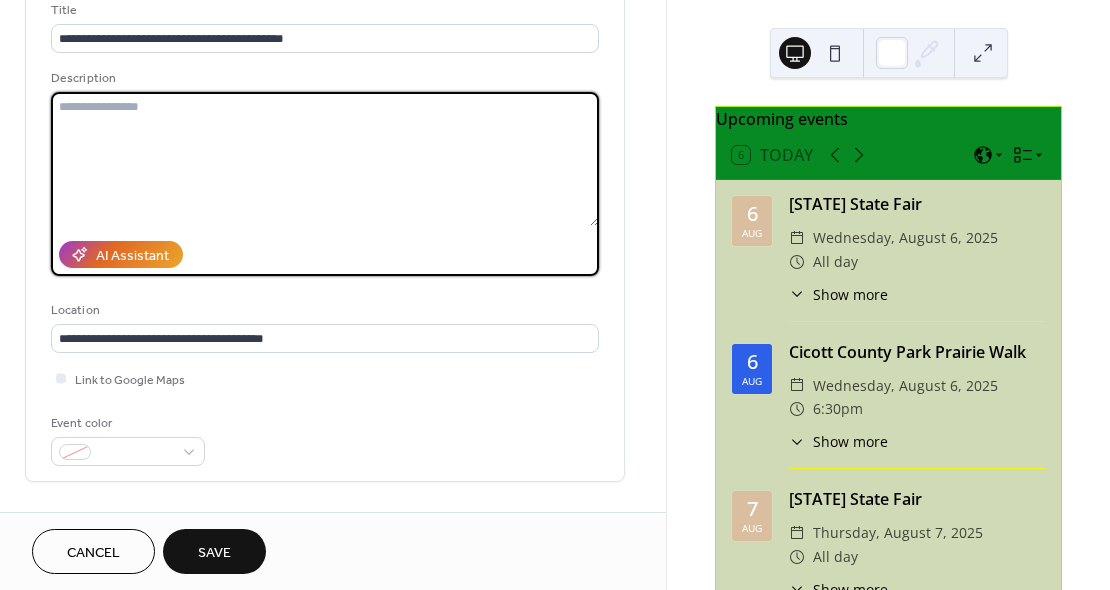 paste on "**********" 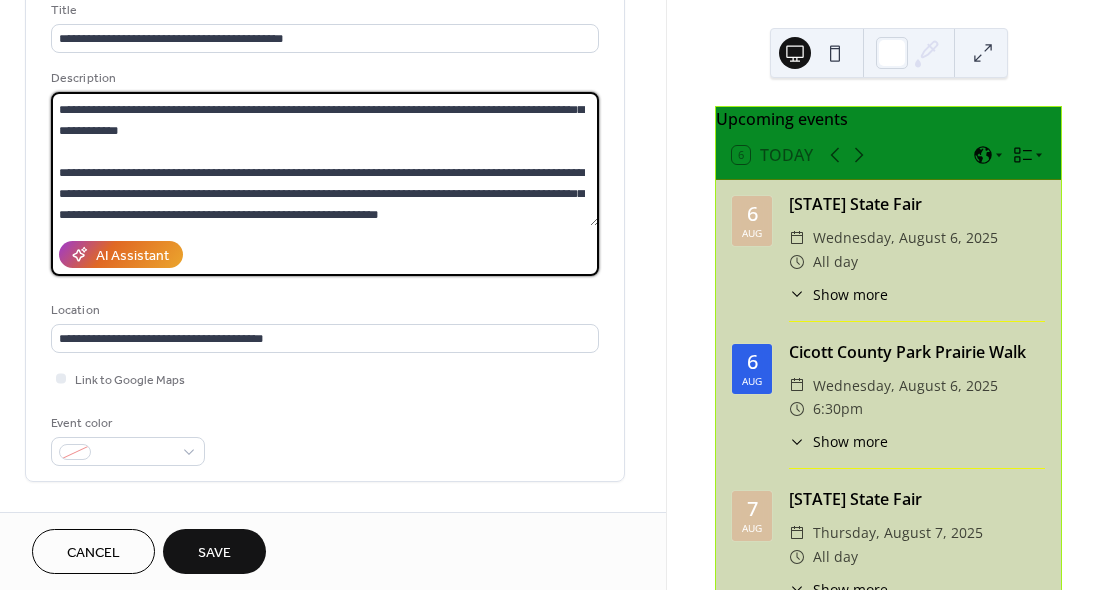 scroll, scrollTop: 0, scrollLeft: 0, axis: both 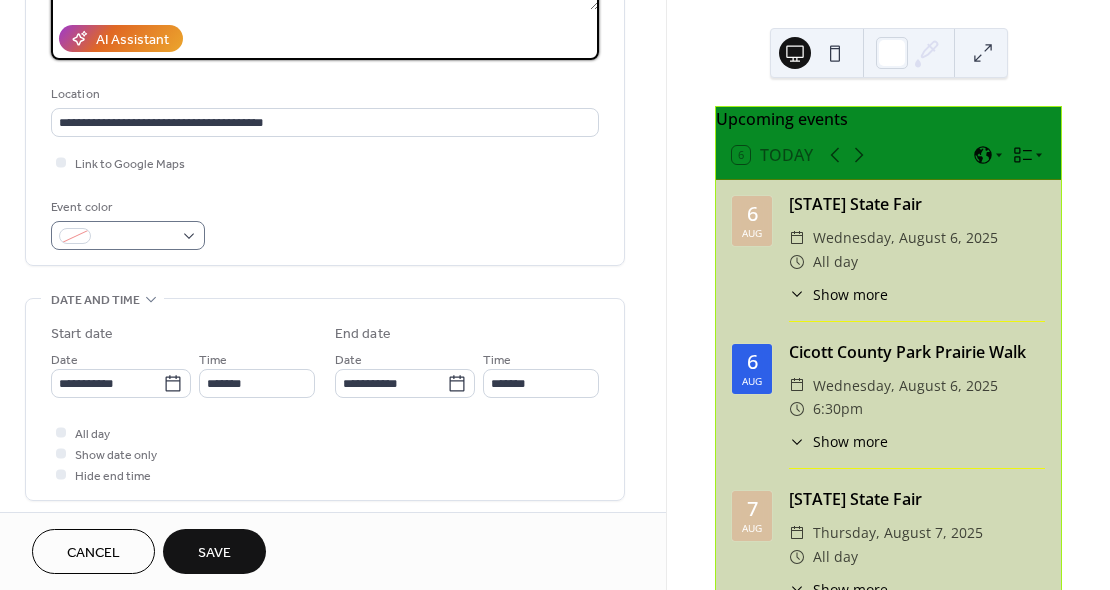 type on "**********" 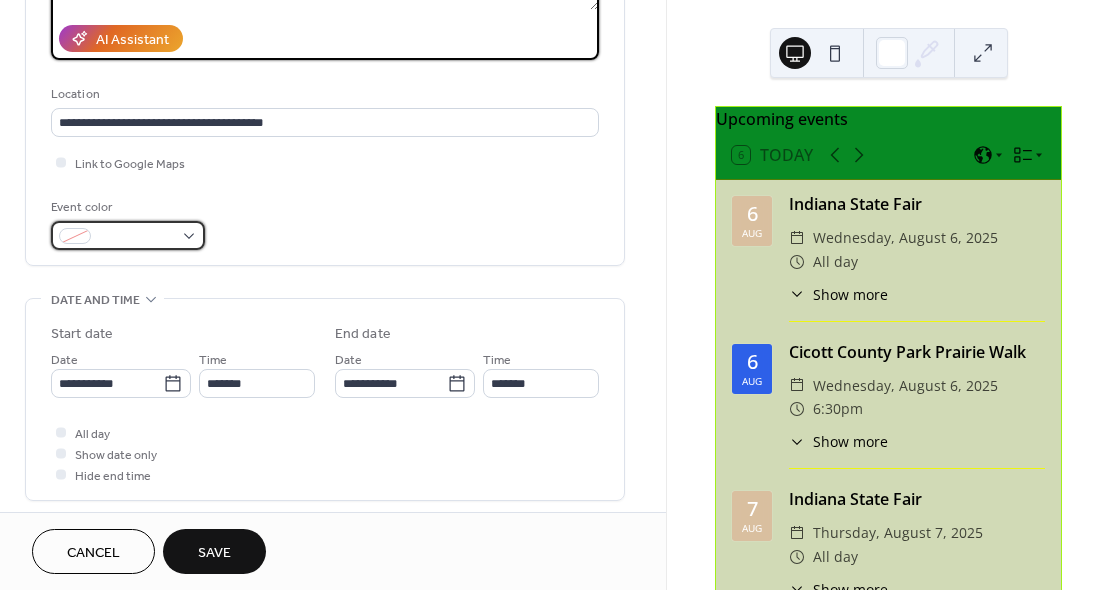 click at bounding box center (128, 235) 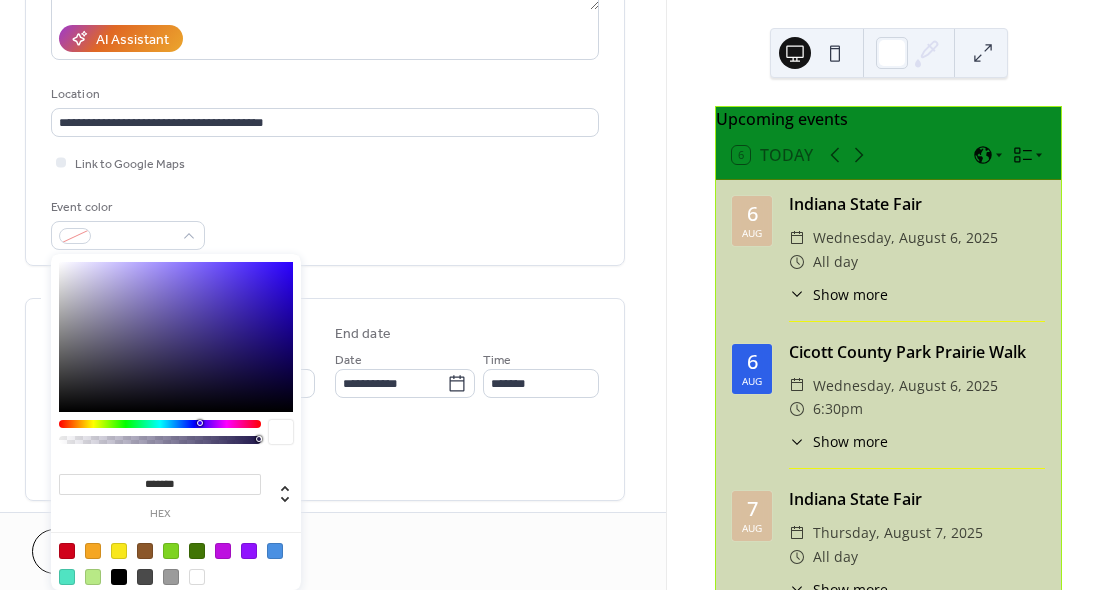 drag, startPoint x: 128, startPoint y: 486, endPoint x: 310, endPoint y: 473, distance: 182.4637 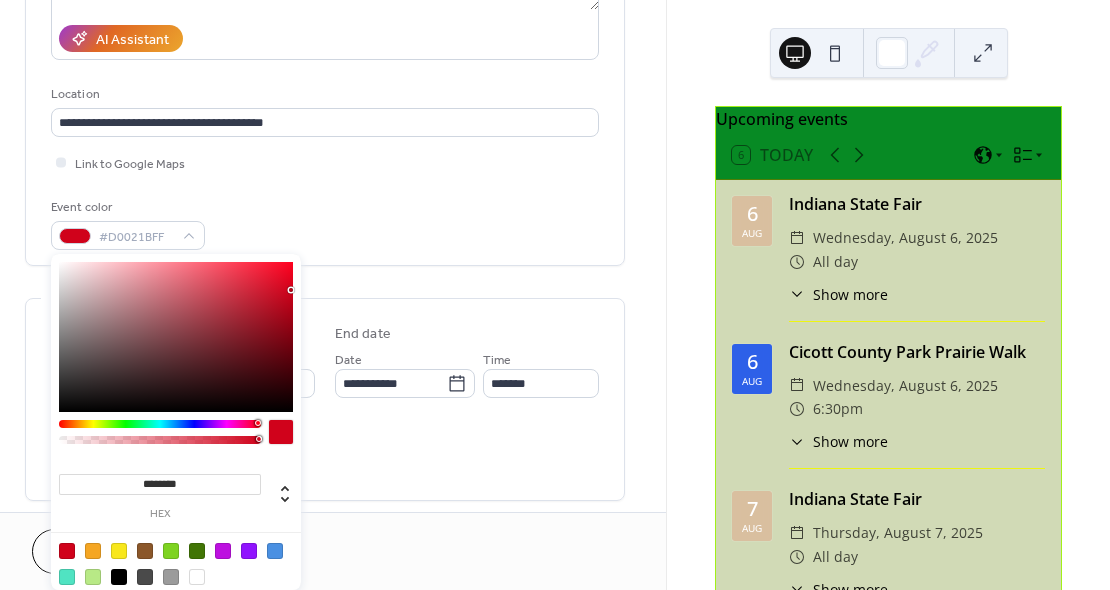 type on "*******" 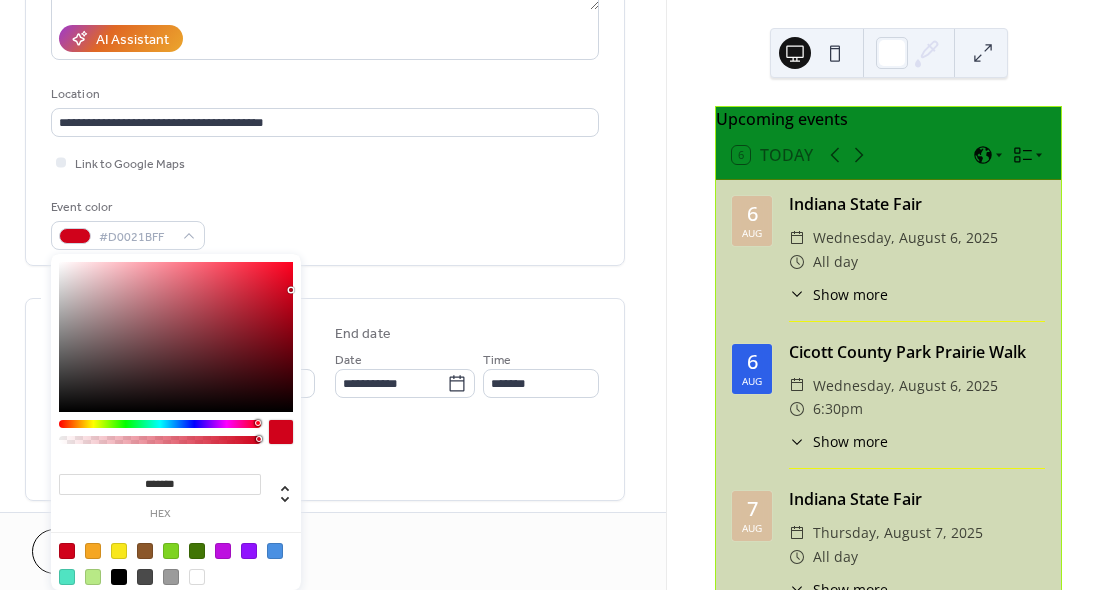 click at bounding box center (281, 432) 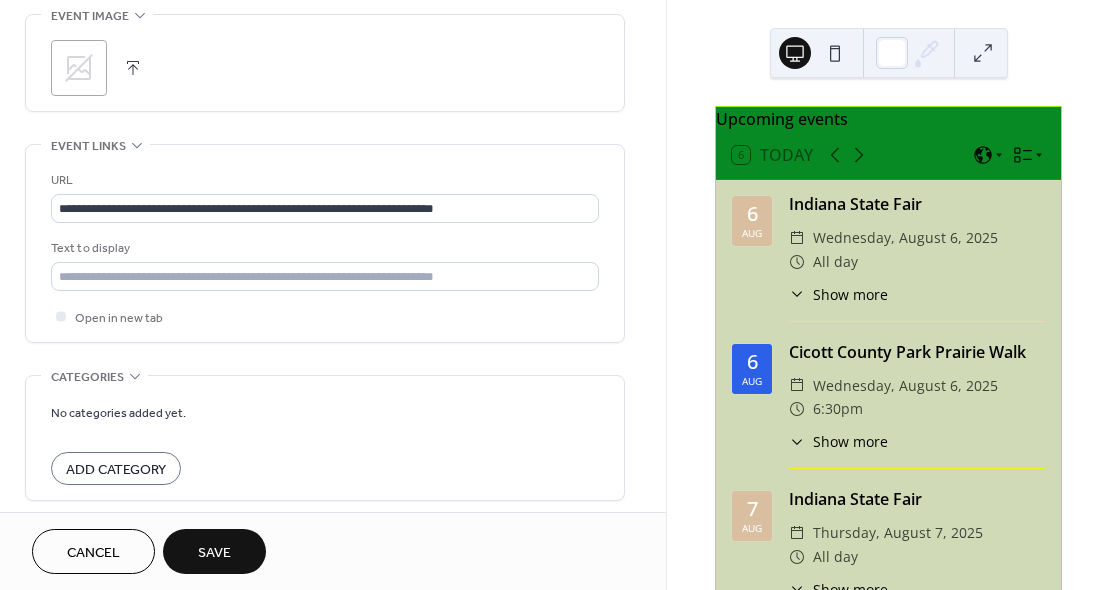 scroll, scrollTop: 1058, scrollLeft: 0, axis: vertical 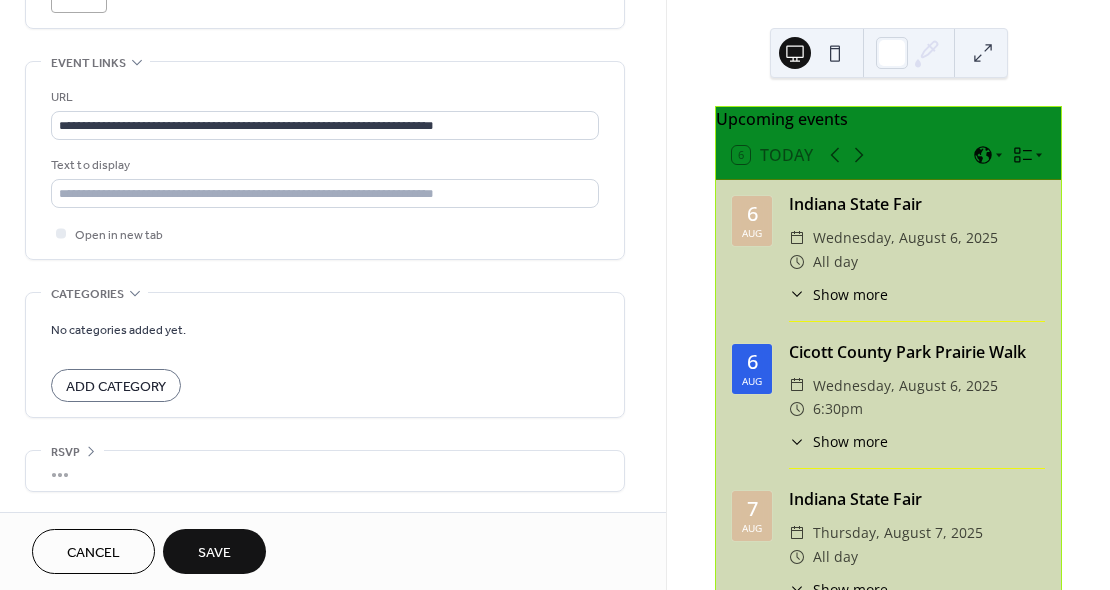 click on "Save" at bounding box center [214, 553] 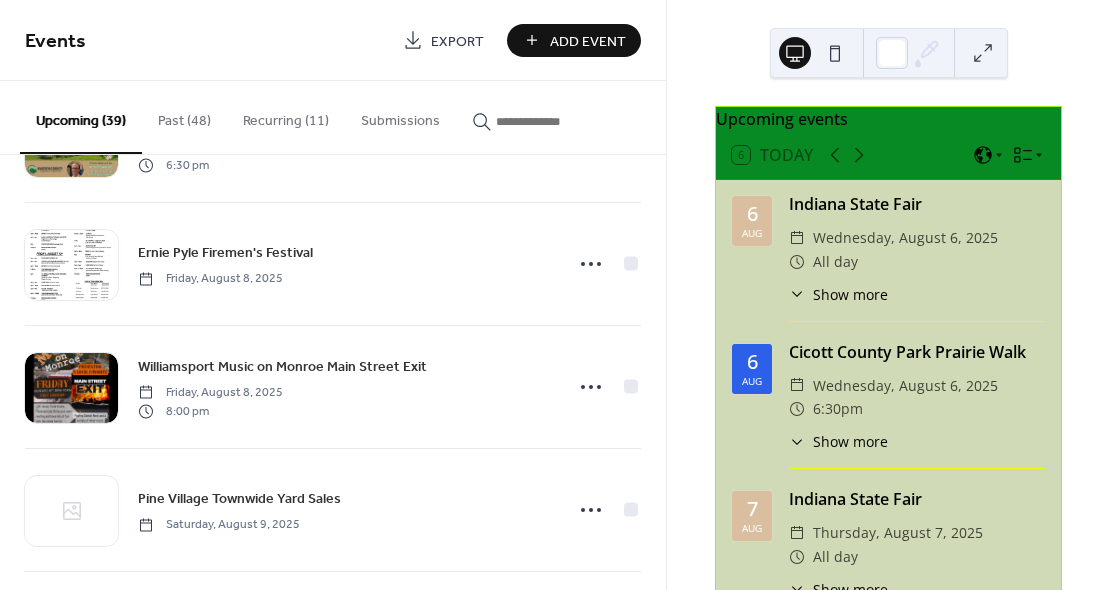 scroll, scrollTop: 0, scrollLeft: 0, axis: both 